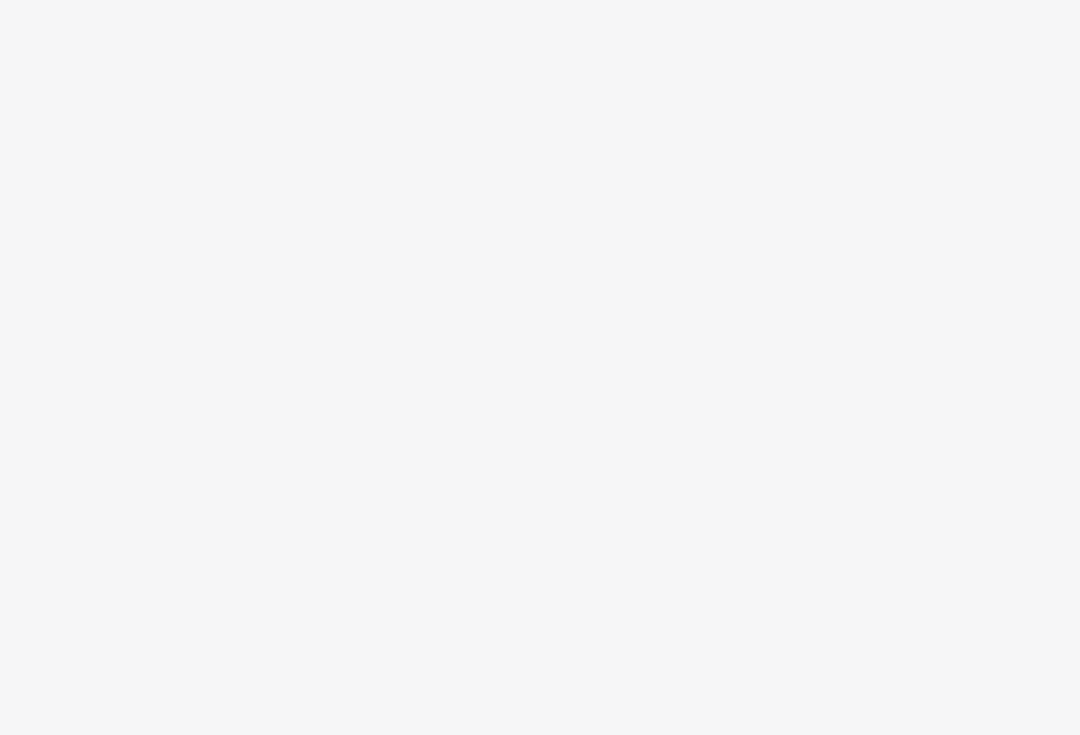 scroll, scrollTop: 0, scrollLeft: 0, axis: both 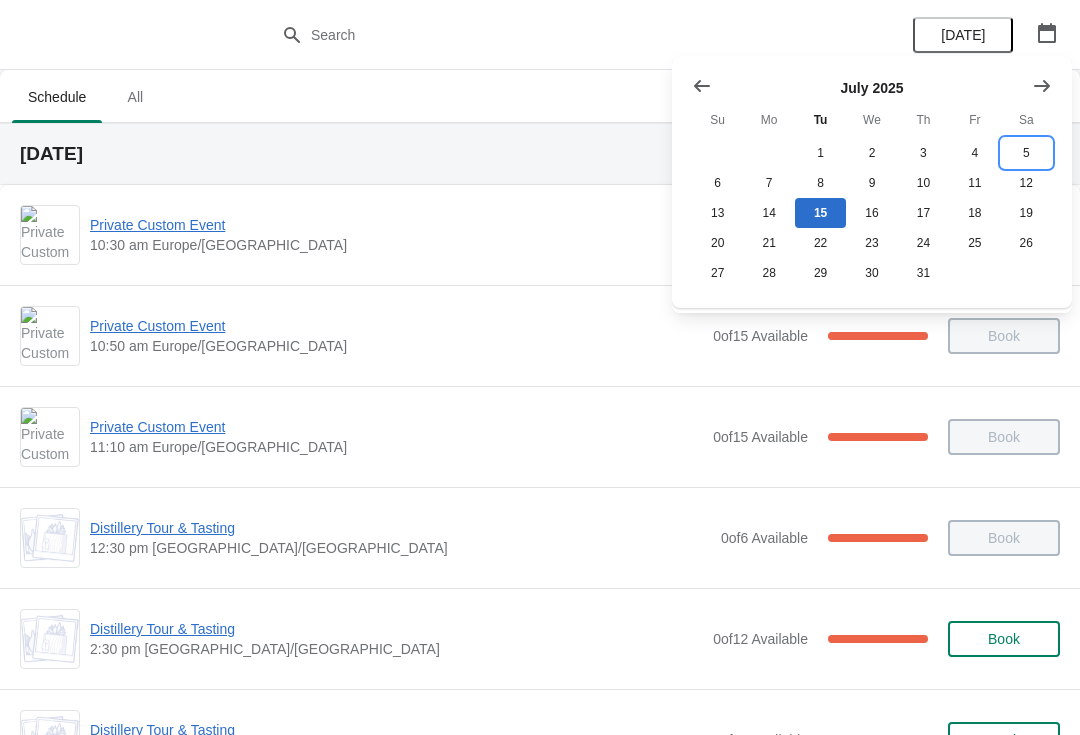 click on "5" at bounding box center [1026, 153] 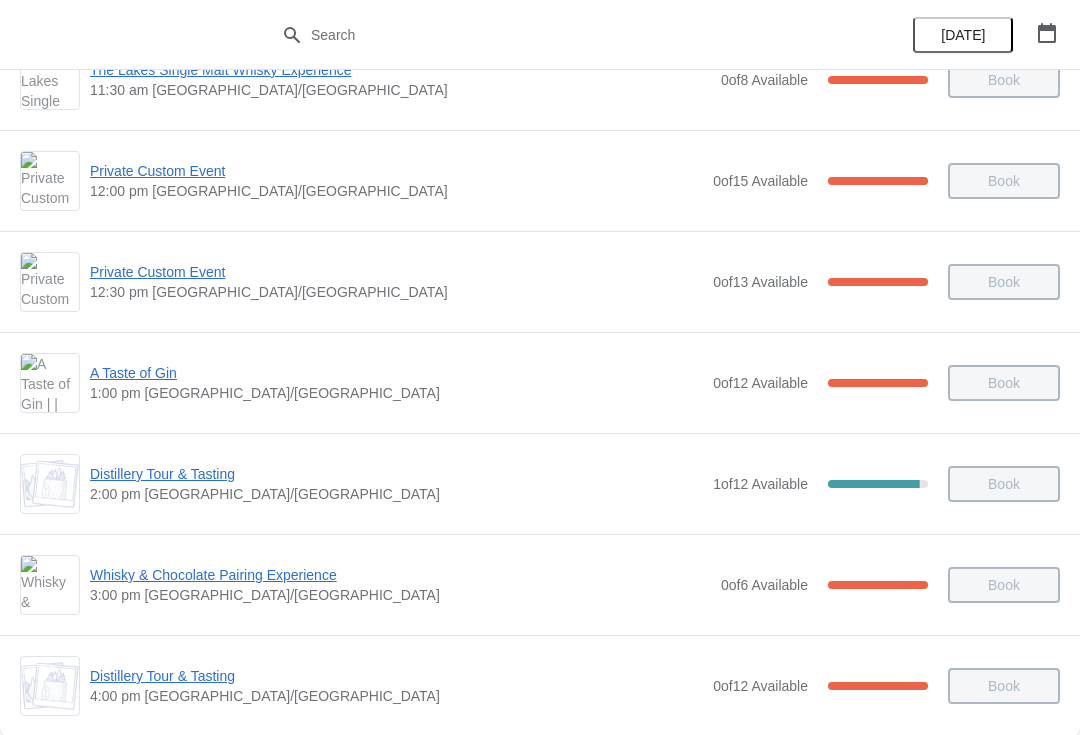scroll, scrollTop: 259, scrollLeft: 0, axis: vertical 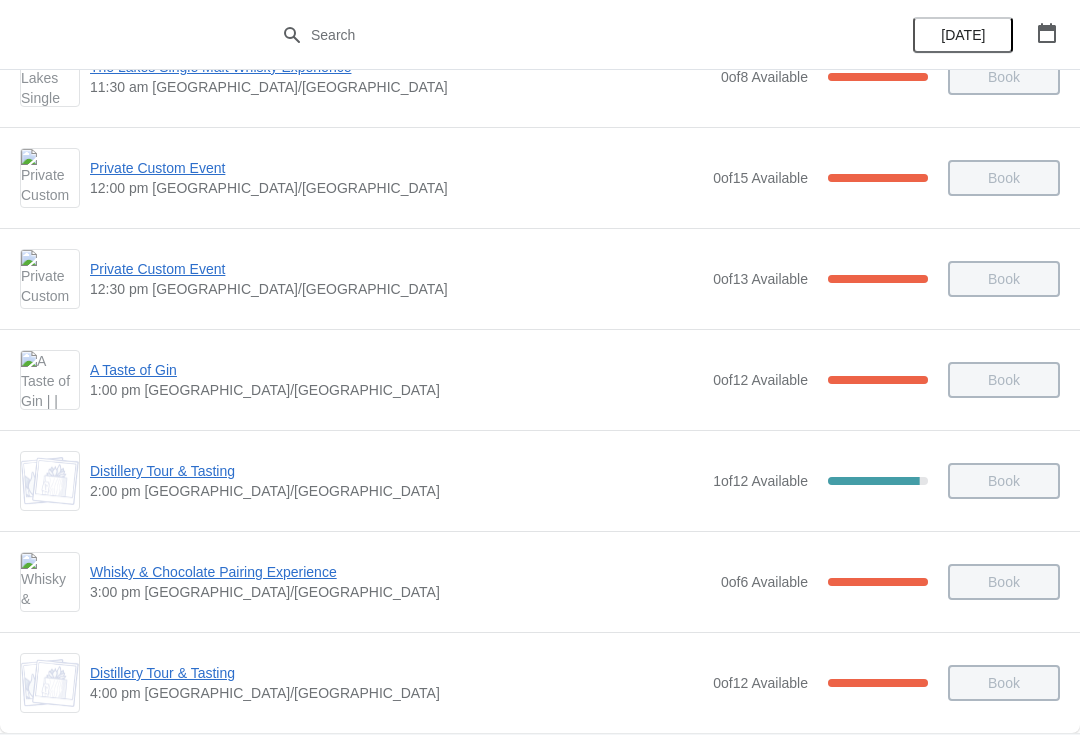 click on "Whisky & Chocolate Pairing Experience" at bounding box center [400, 572] 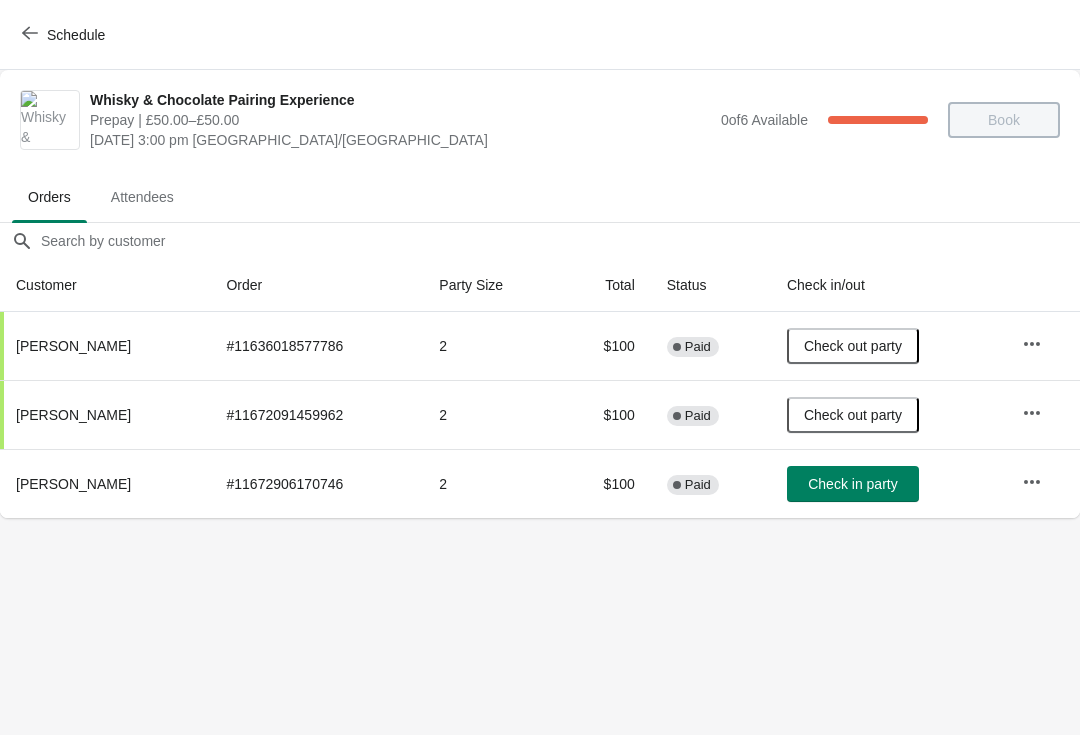 click at bounding box center (1032, 482) 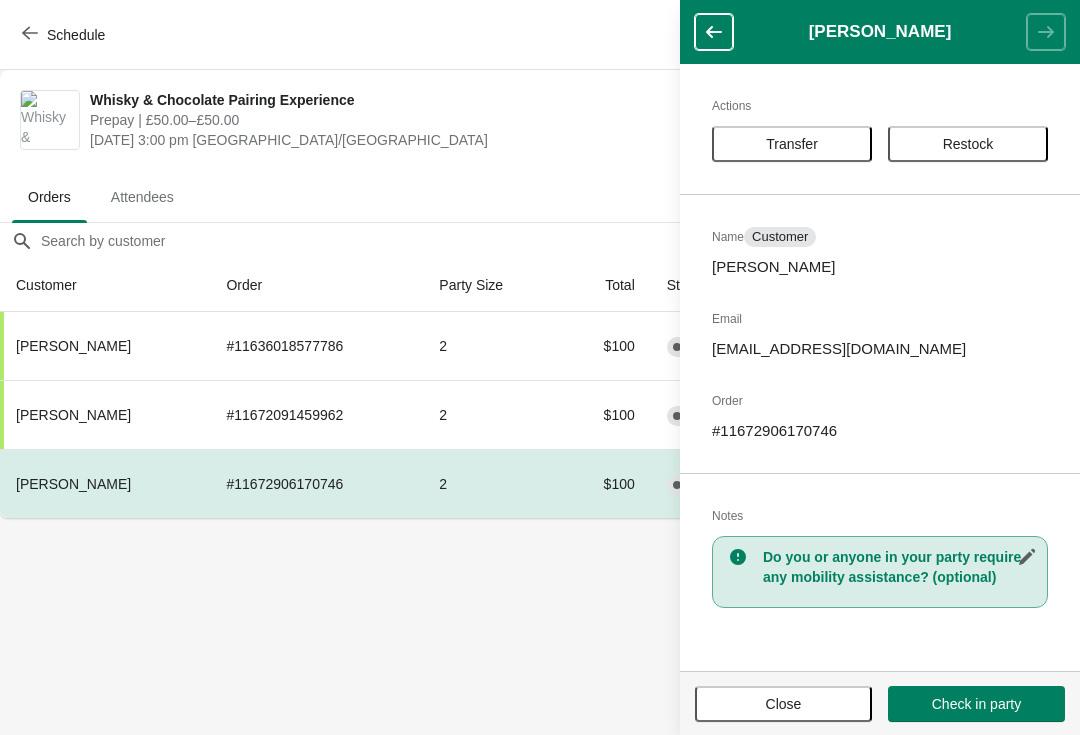 click on "Transfer" at bounding box center (792, 144) 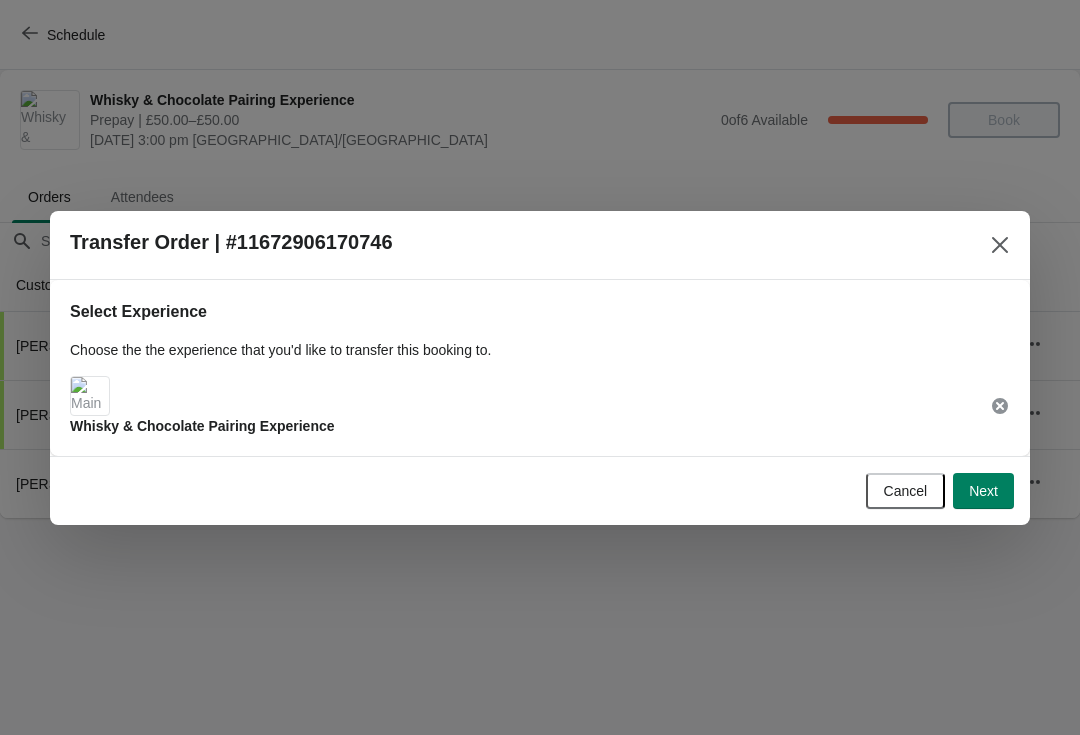 click on "Next" at bounding box center [983, 491] 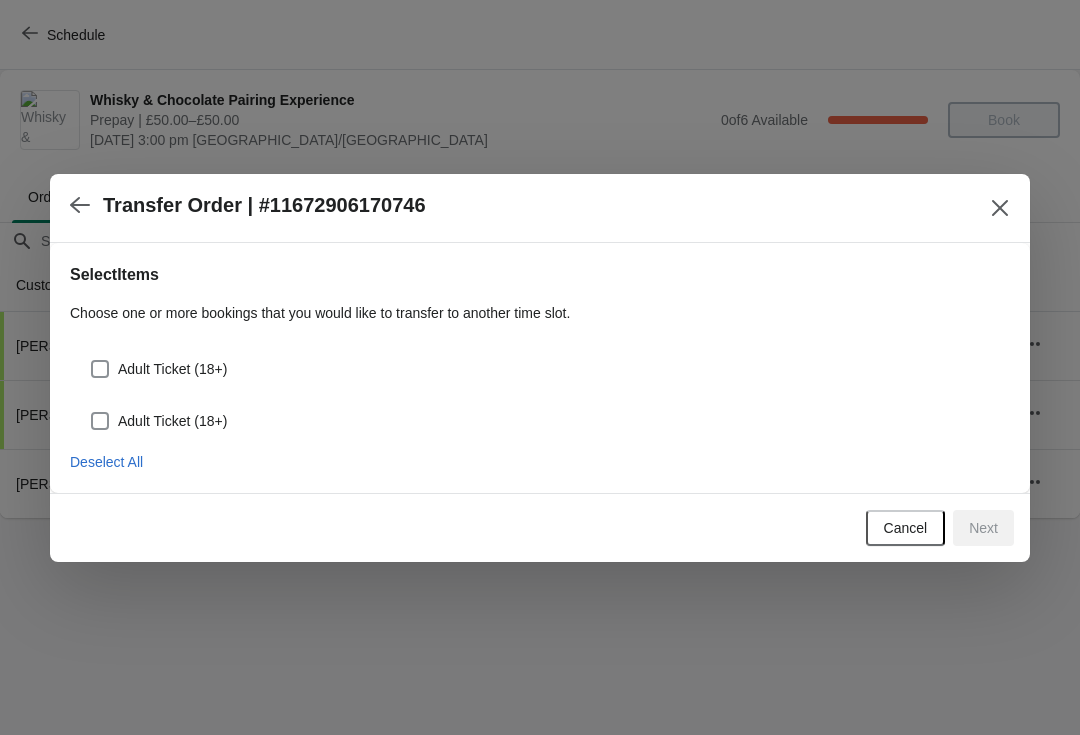 click on "Adult Ticket (18+)" at bounding box center [158, 369] 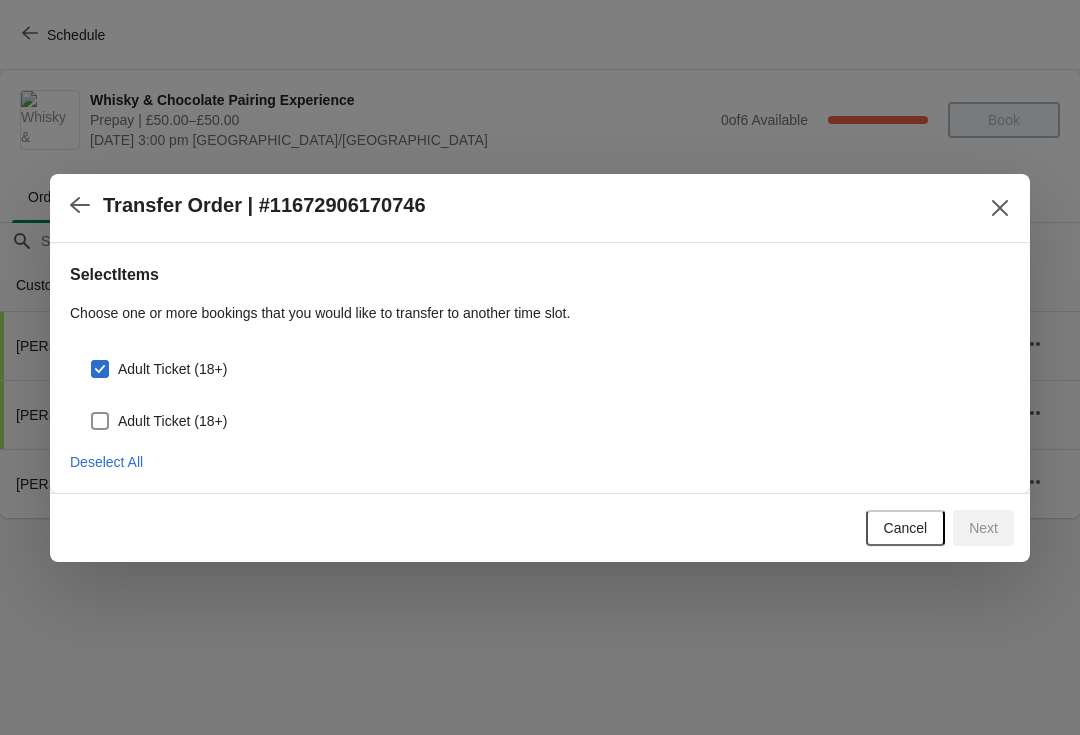 checkbox on "true" 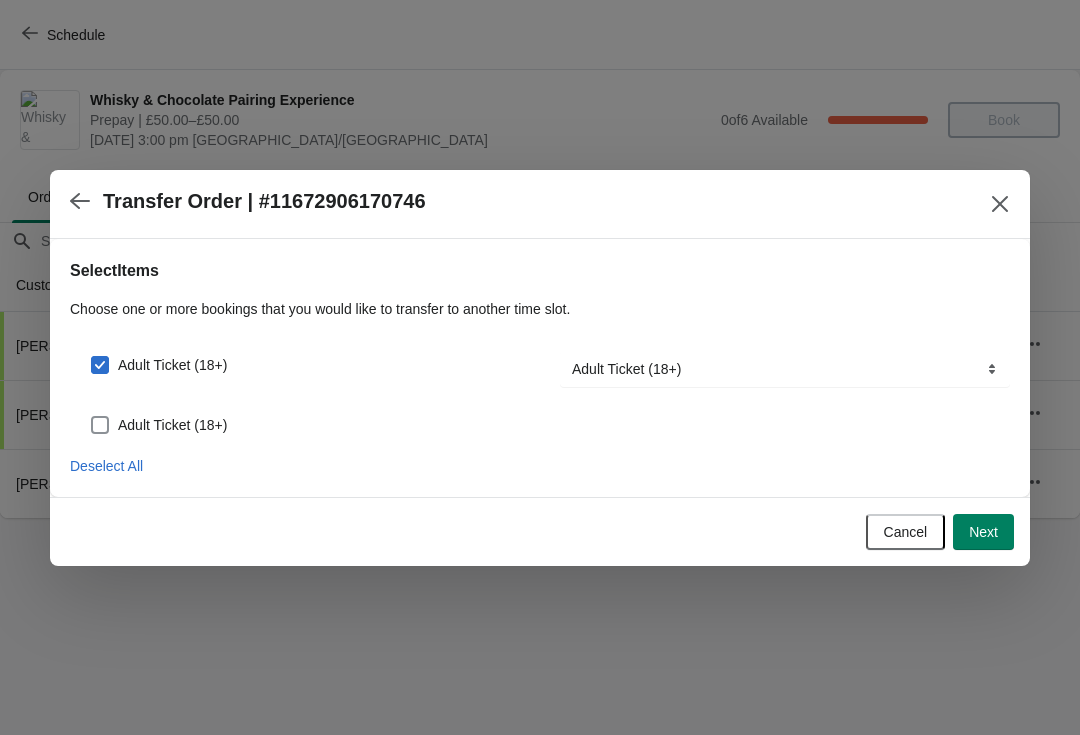 click at bounding box center (100, 425) 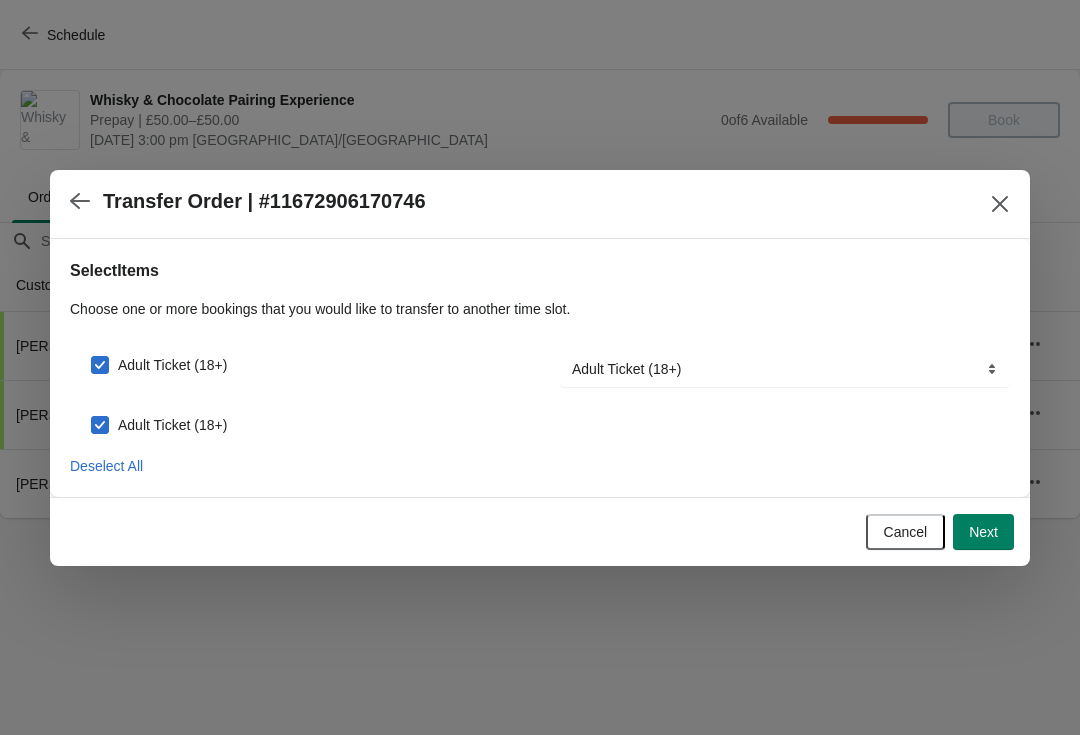 checkbox on "true" 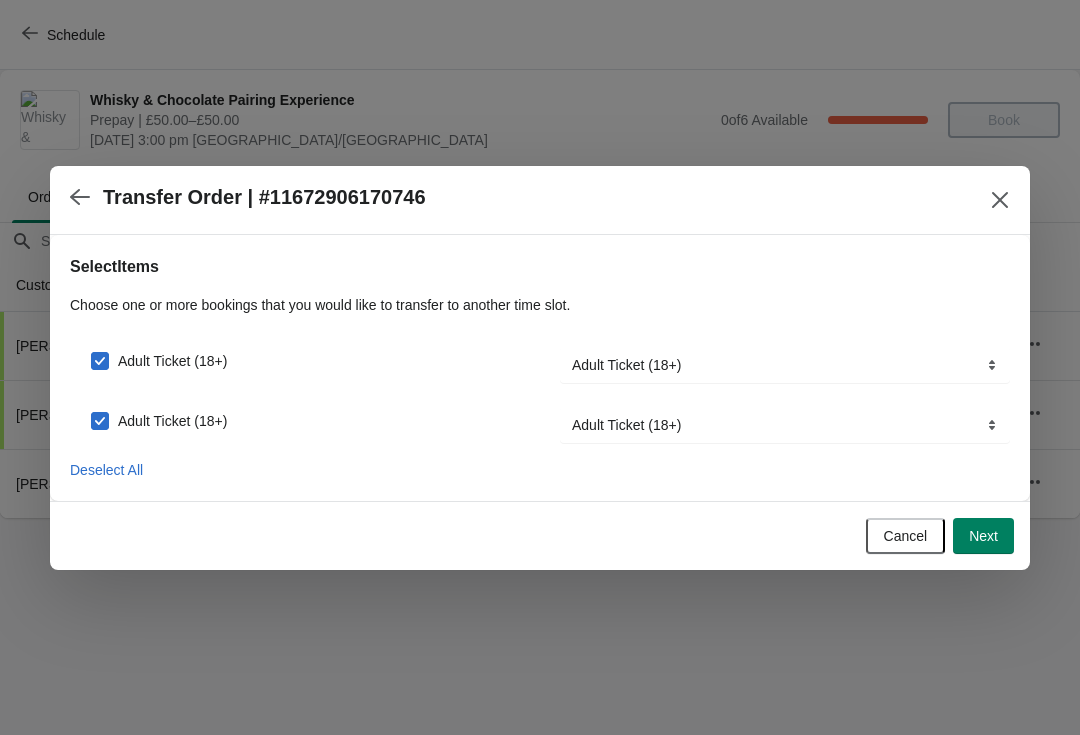 click on "Next" at bounding box center (983, 536) 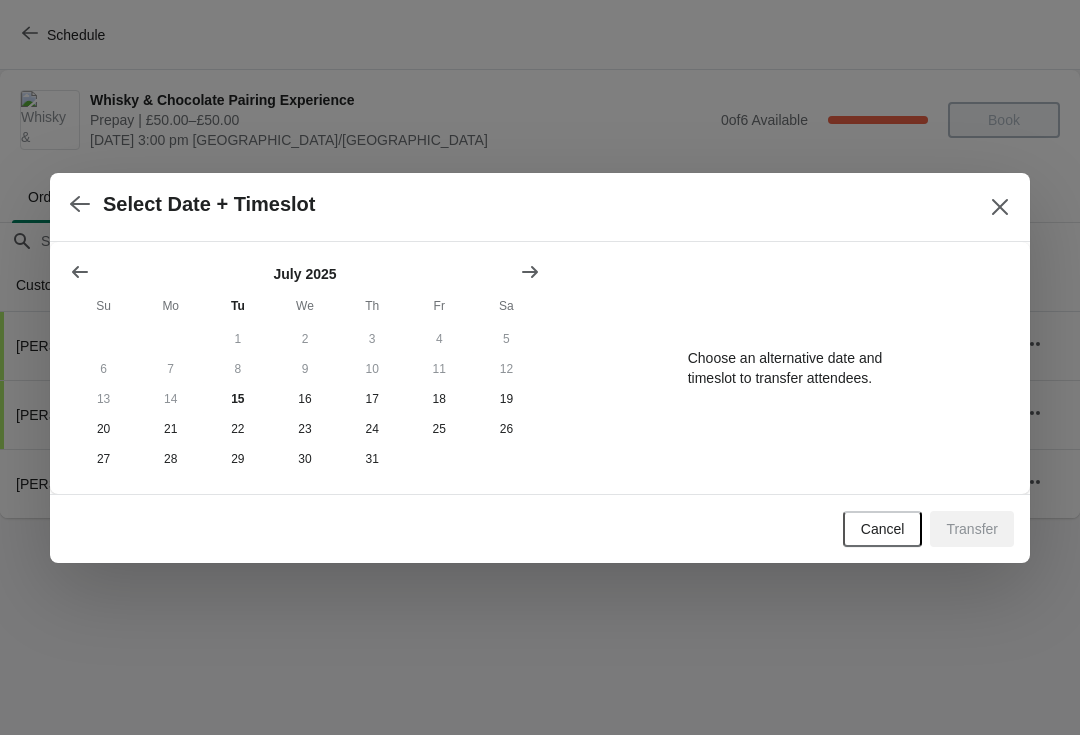 click at bounding box center (530, 272) 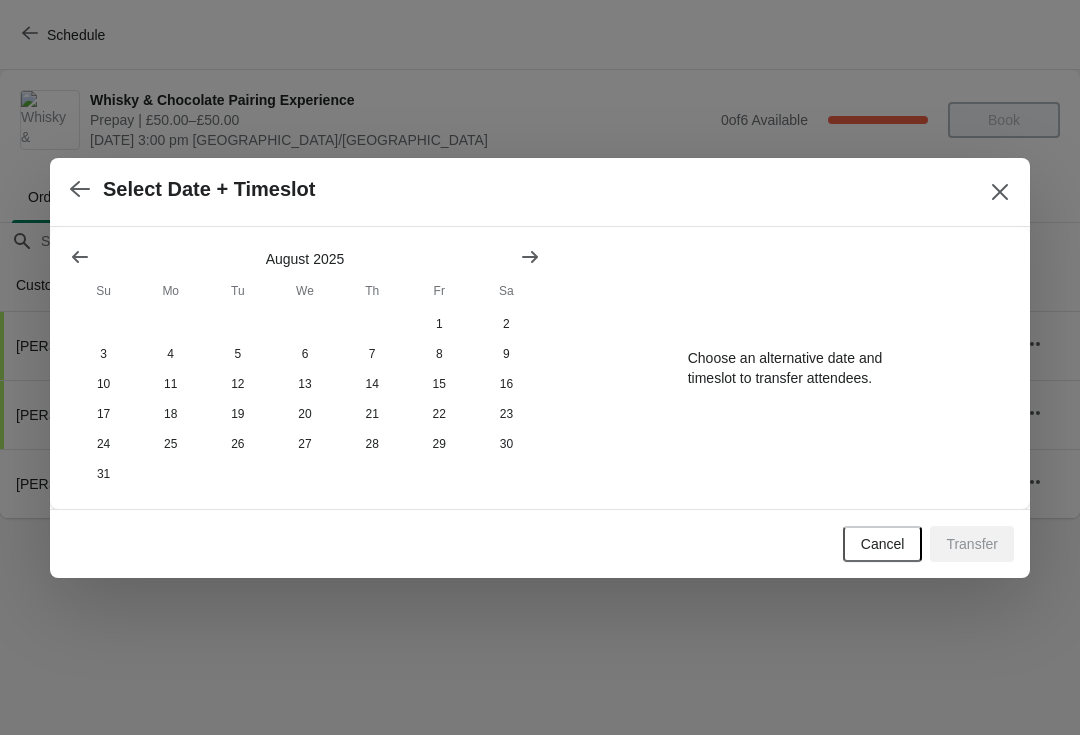 click 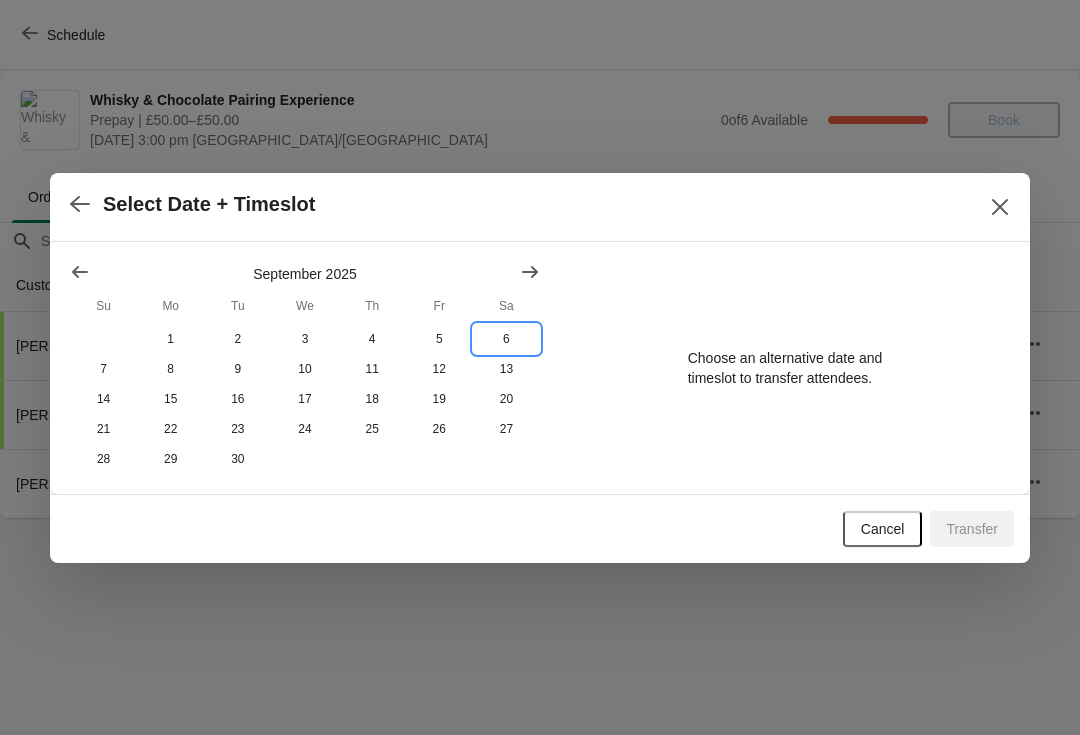 click on "6" at bounding box center [506, 339] 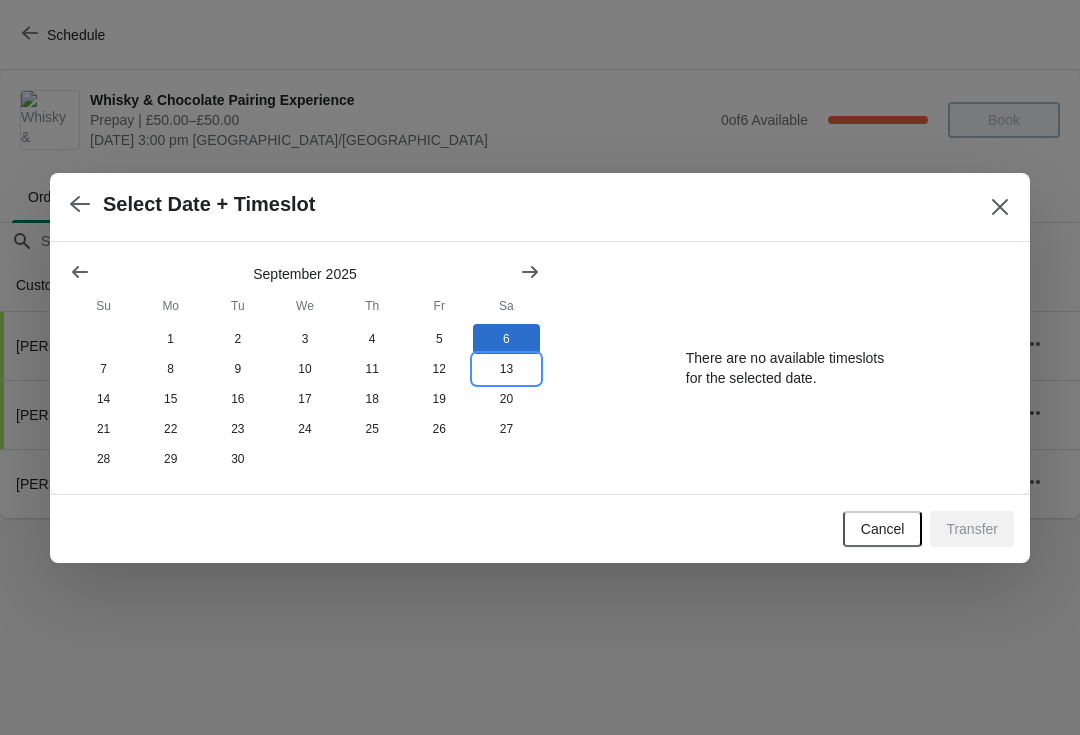 click on "13" at bounding box center (506, 369) 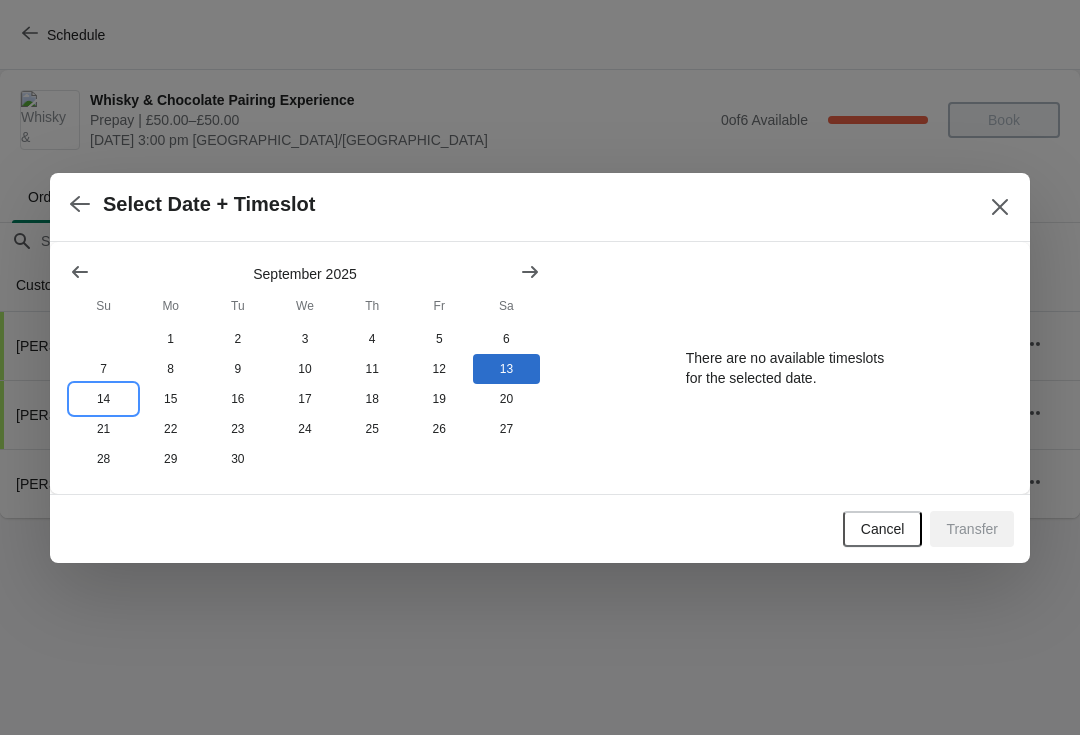 click on "14" at bounding box center [103, 399] 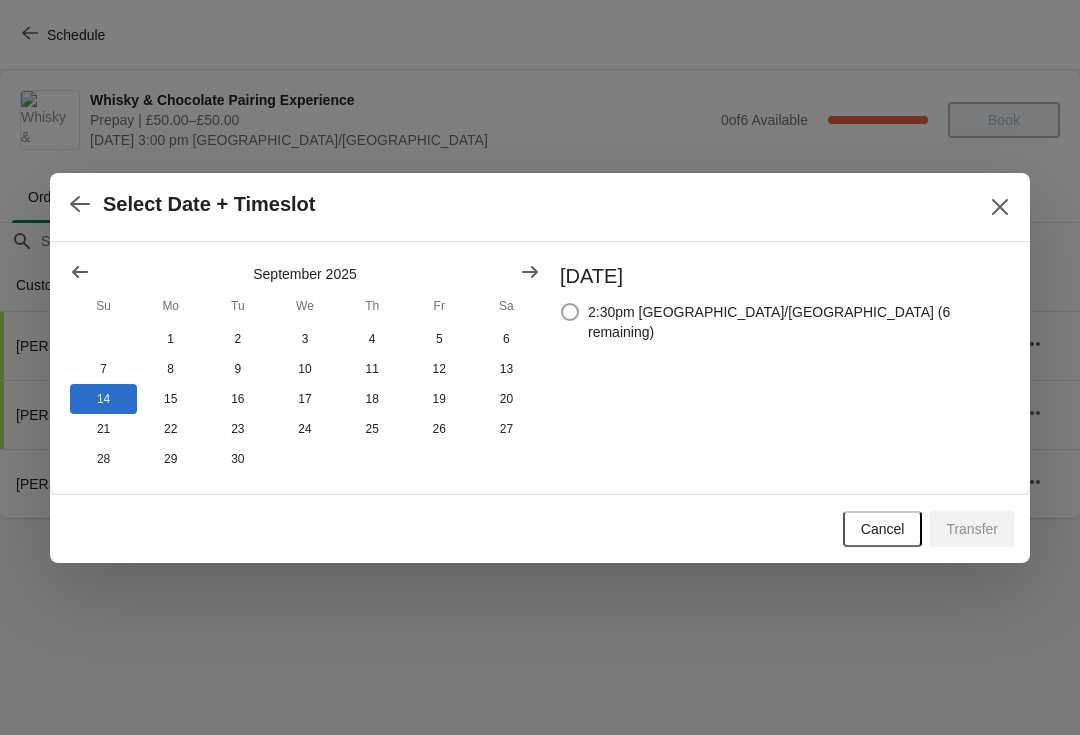 click at bounding box center [570, 312] 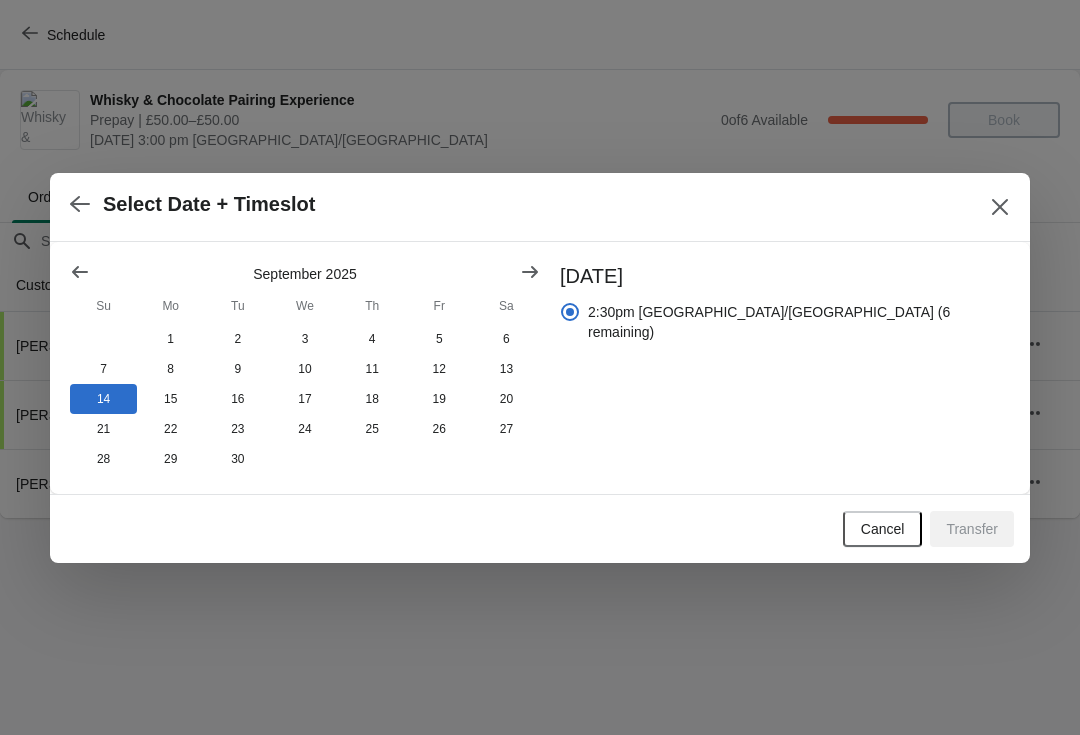 radio on "true" 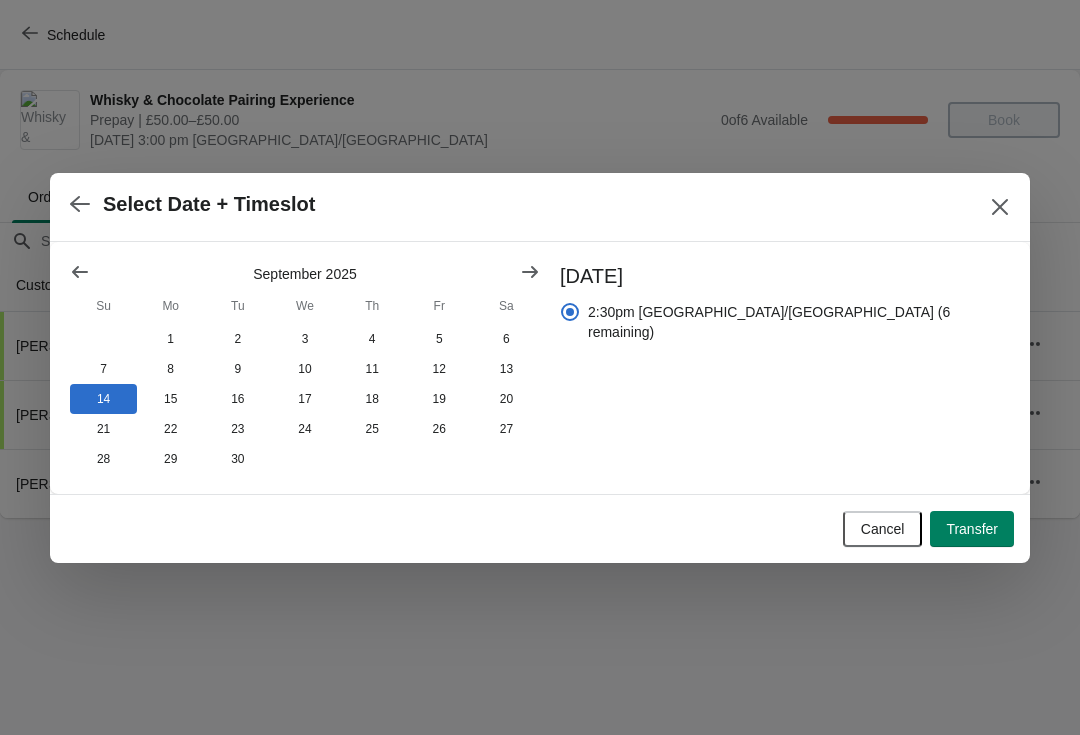 click on "Transfer" at bounding box center [972, 529] 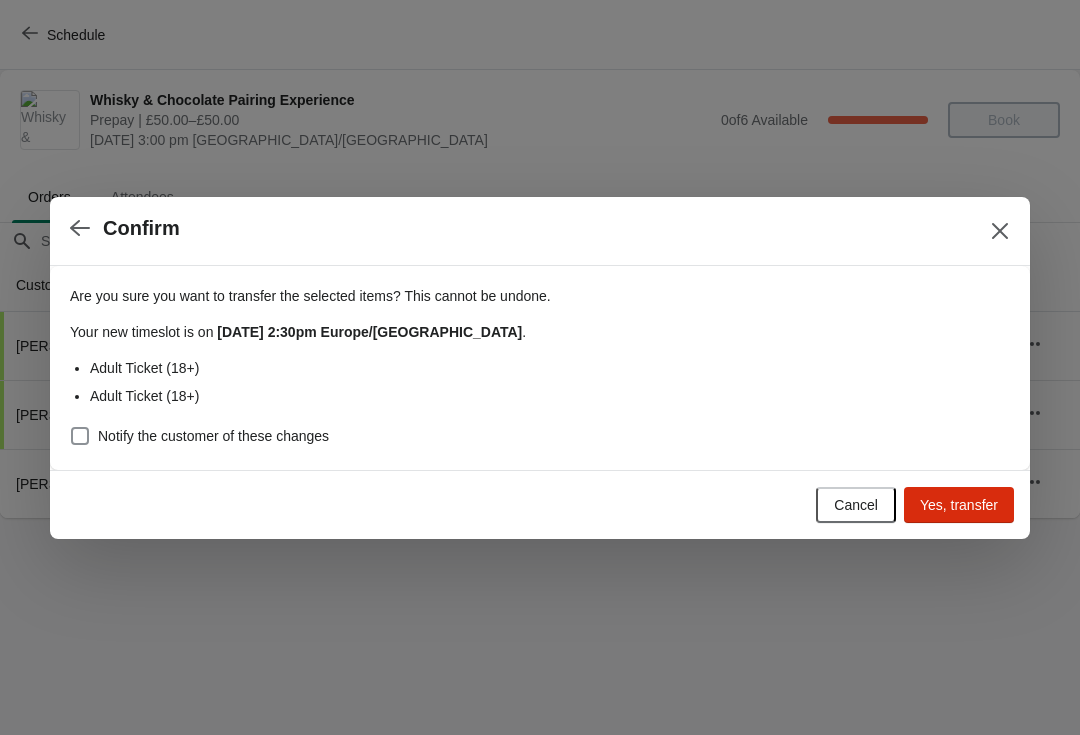 click at bounding box center [80, 436] 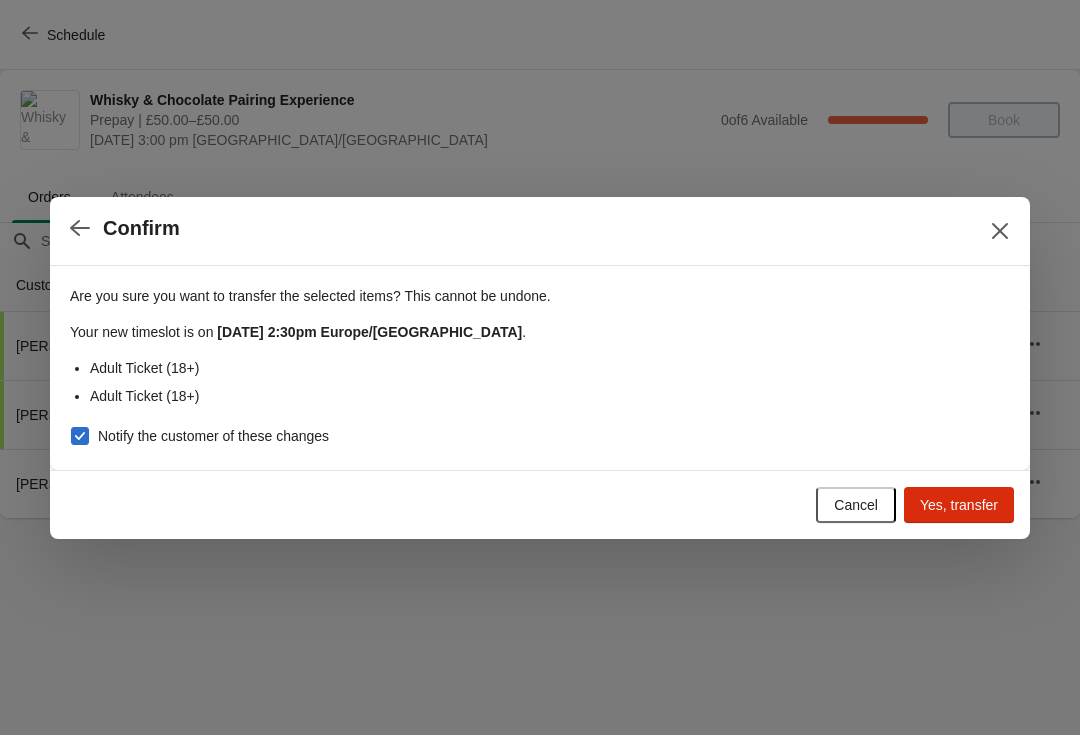 click on "Yes, transfer" at bounding box center (959, 505) 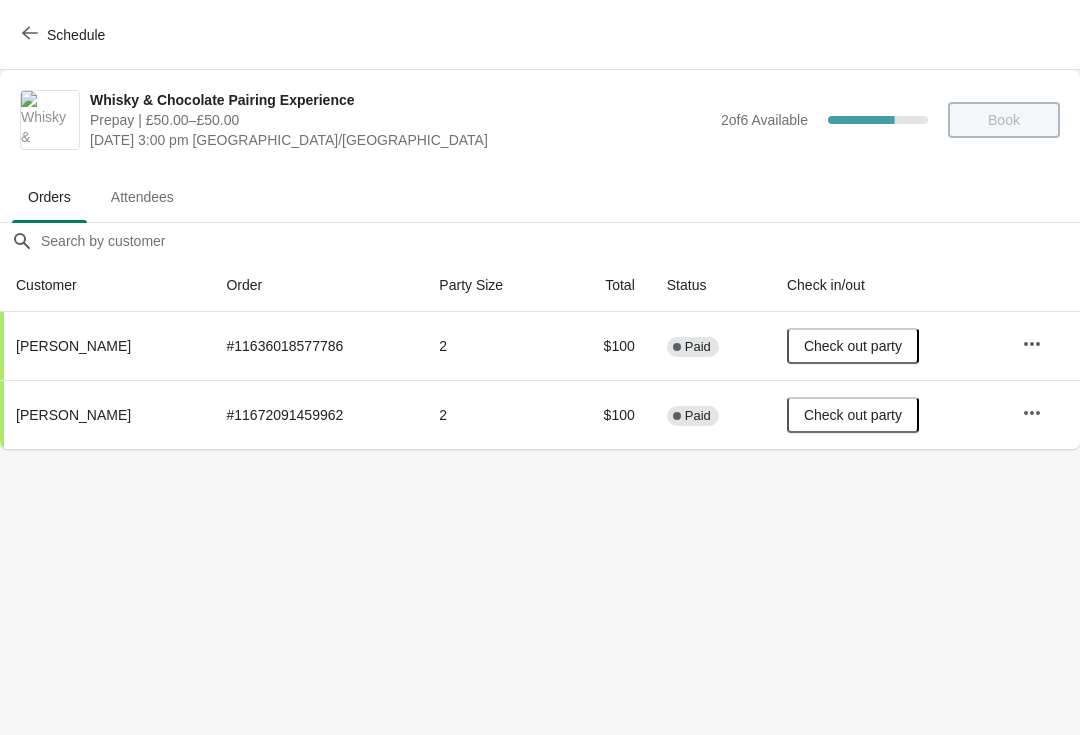 click 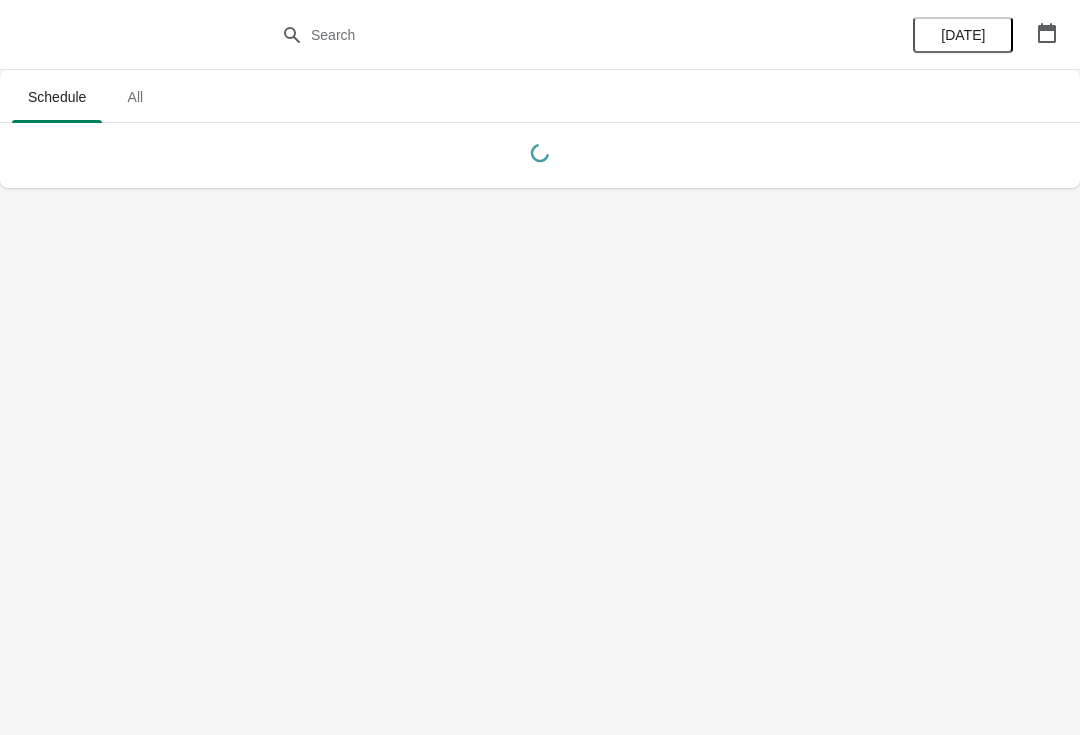 click 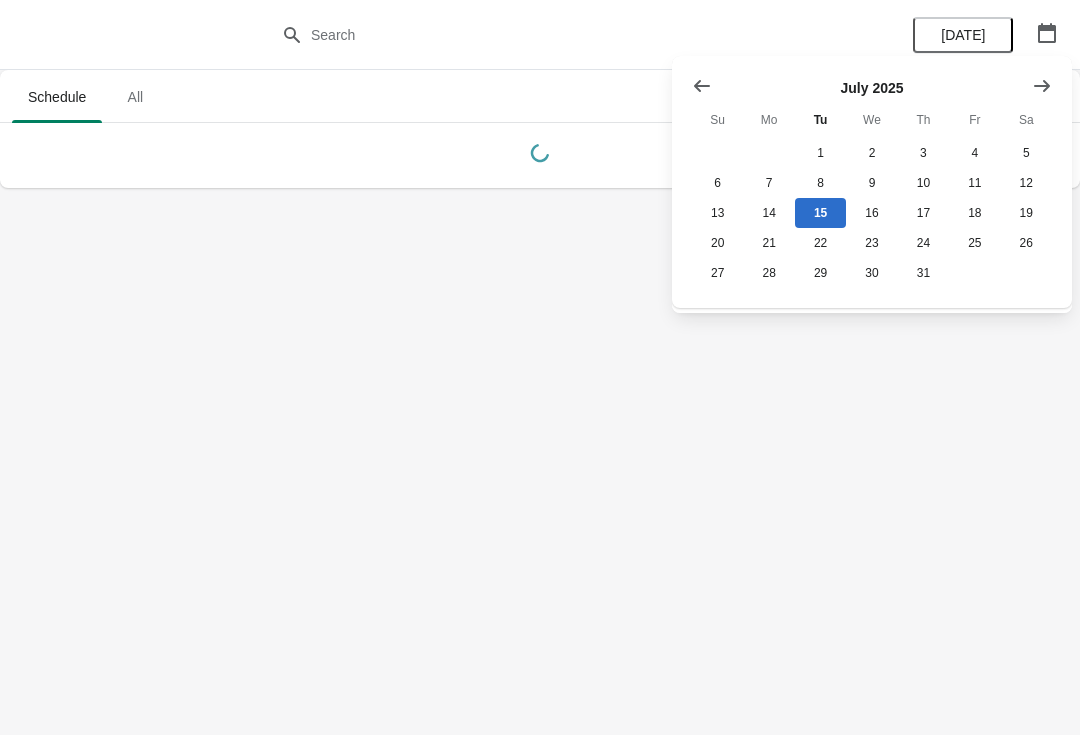 click at bounding box center [1042, 86] 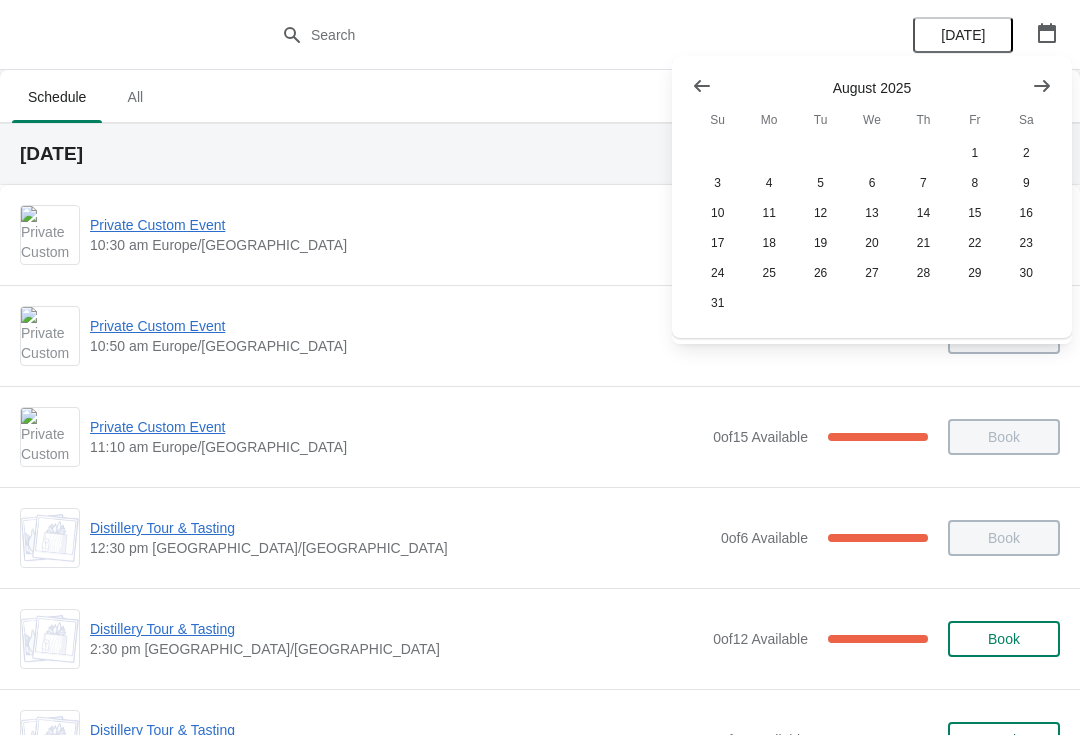 click 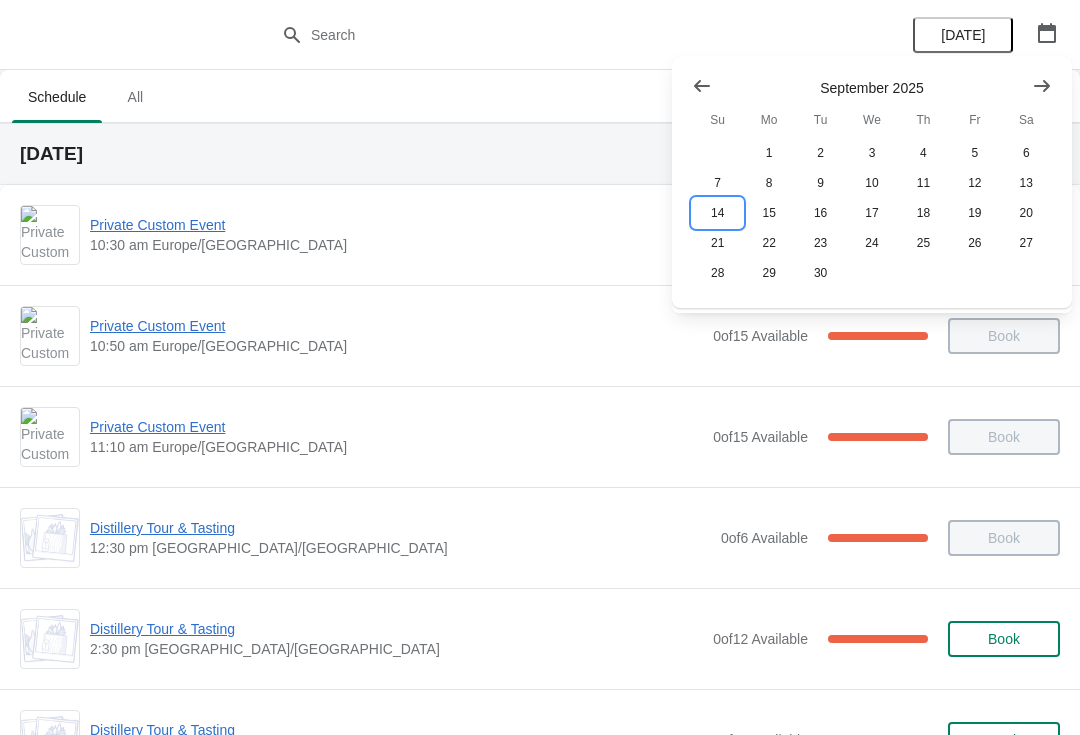 click on "14" at bounding box center (717, 213) 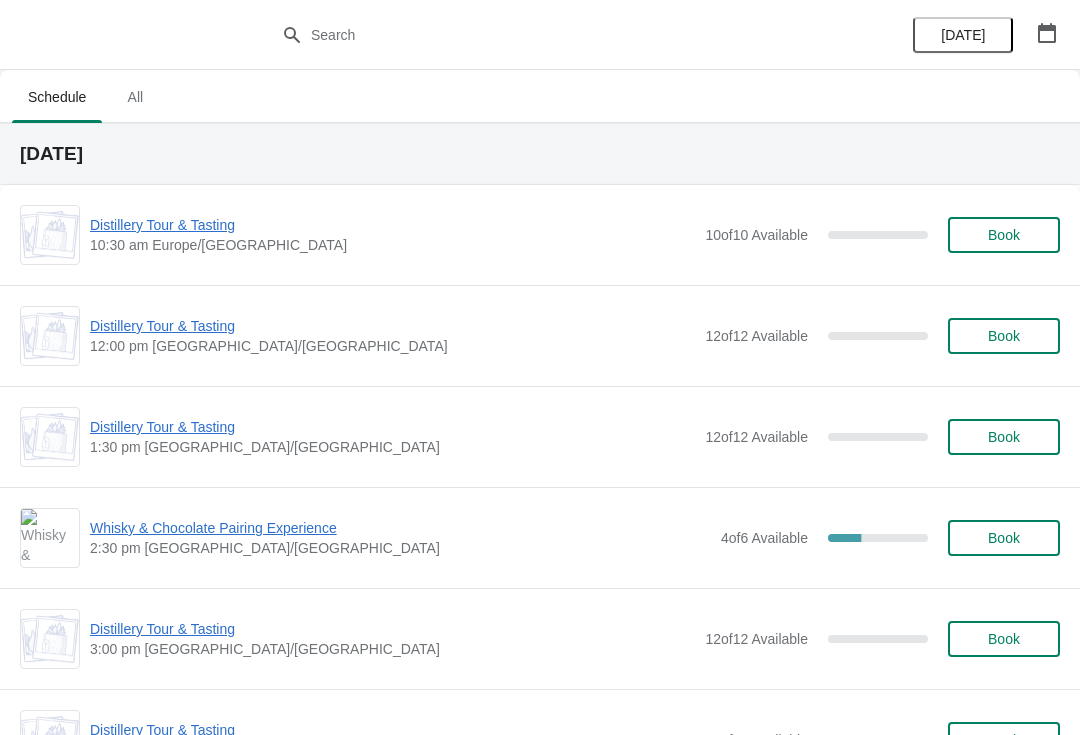 click on "Whisky & Chocolate Pairing Experience" at bounding box center (400, 528) 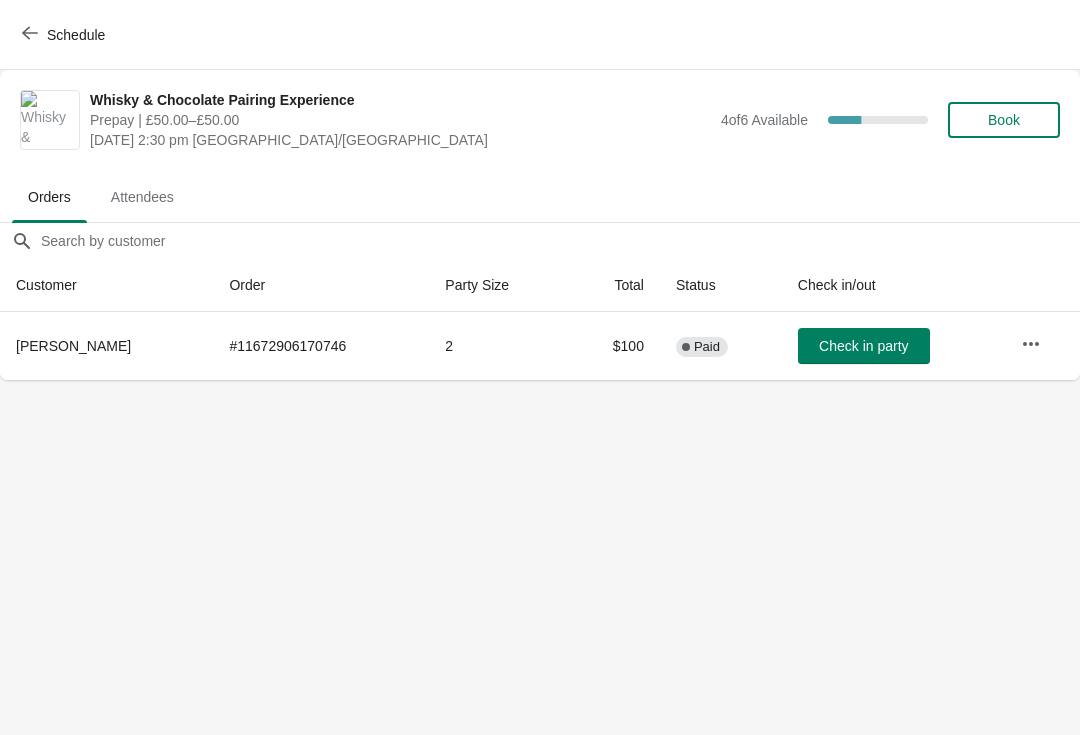 click 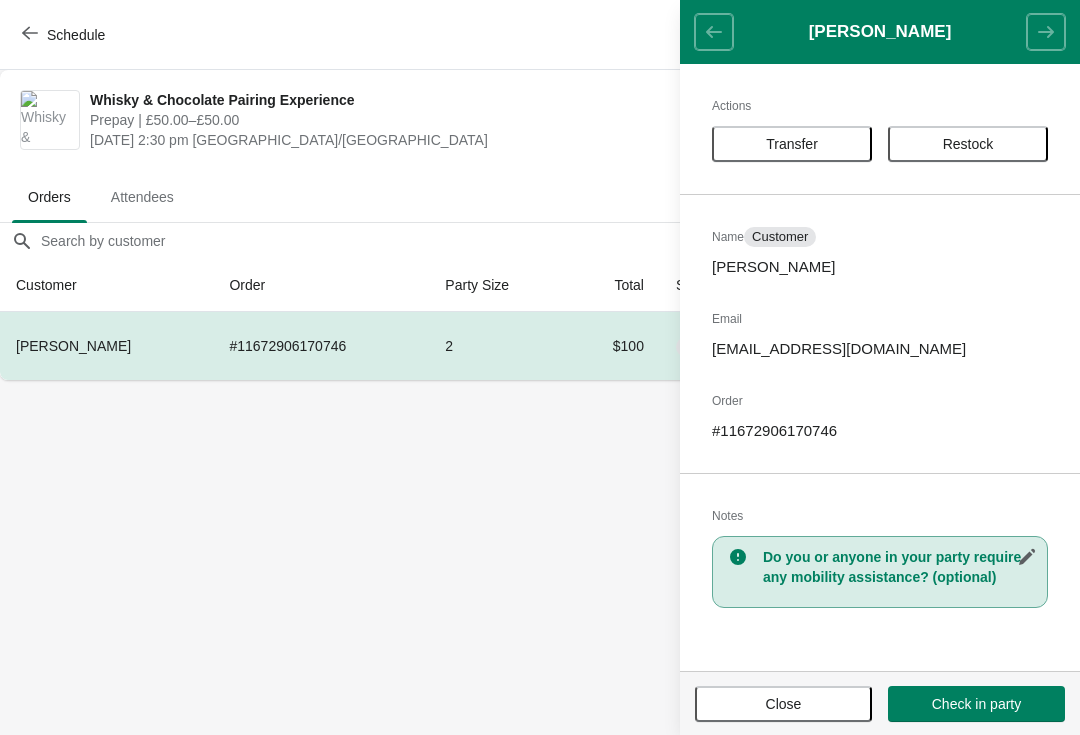 click on "Close" at bounding box center [783, 704] 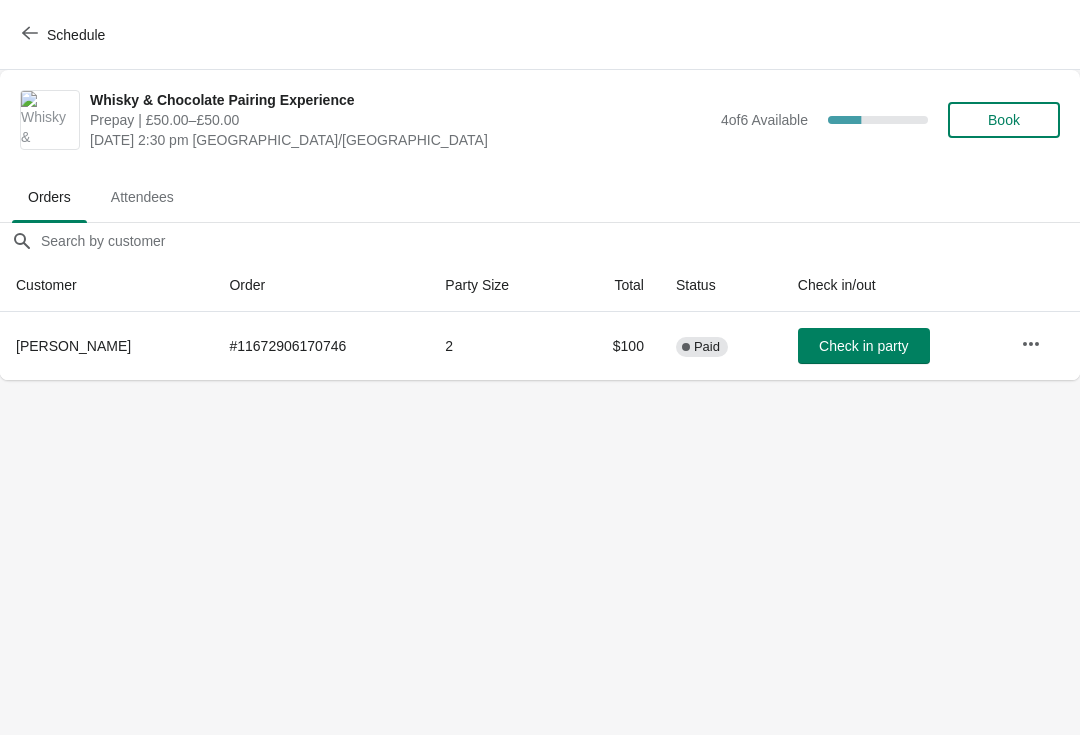 click on "Schedule" at bounding box center (65, 35) 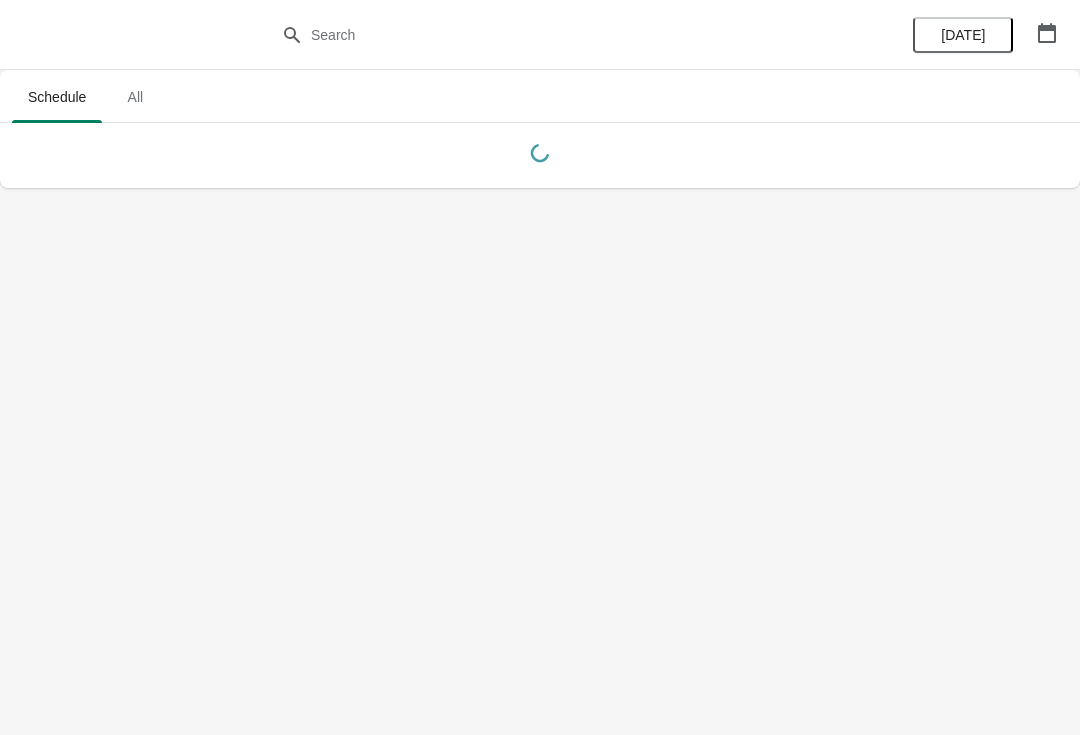 click 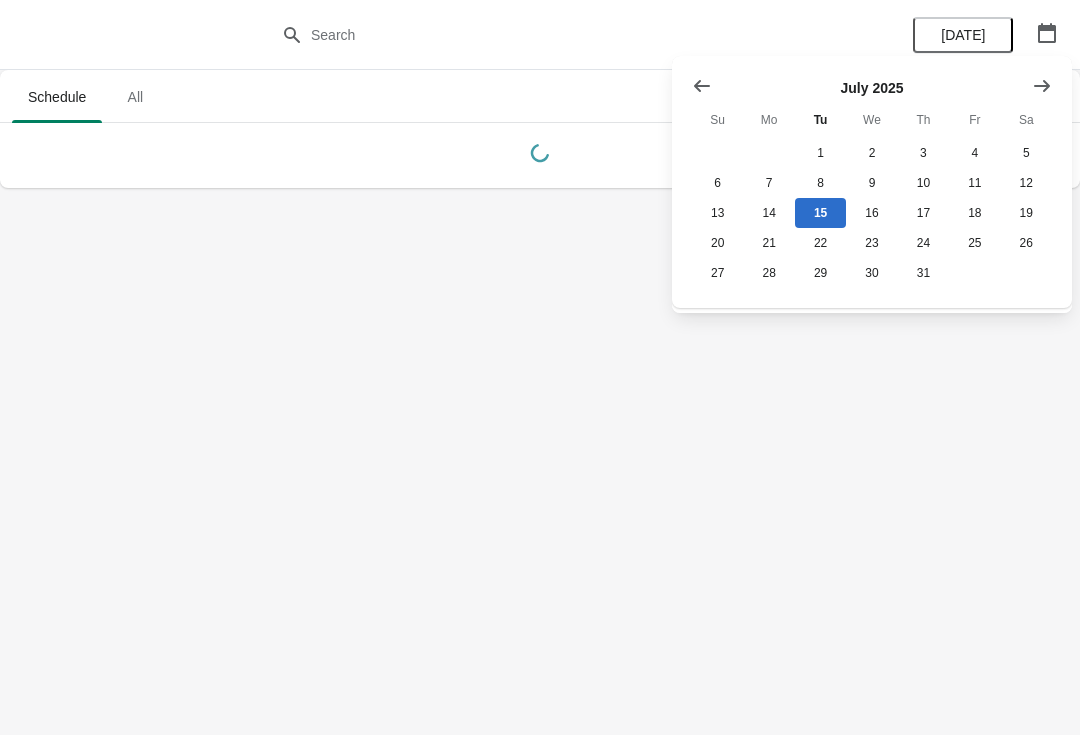 click at bounding box center (1042, 86) 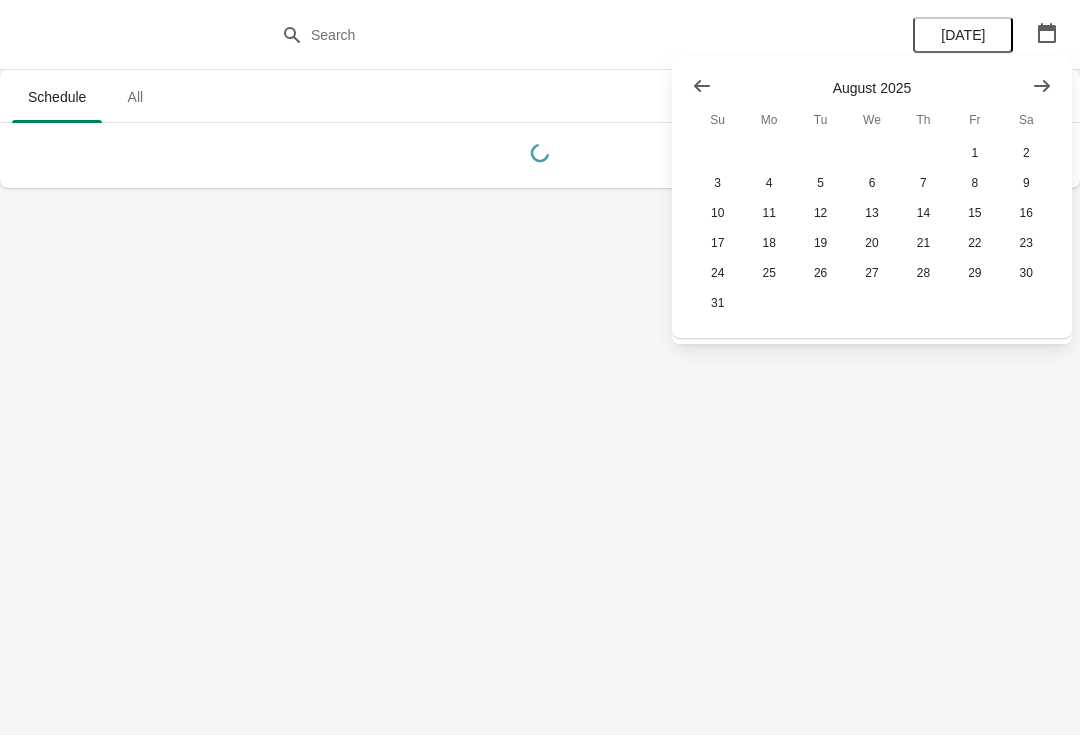 click at bounding box center (1042, 86) 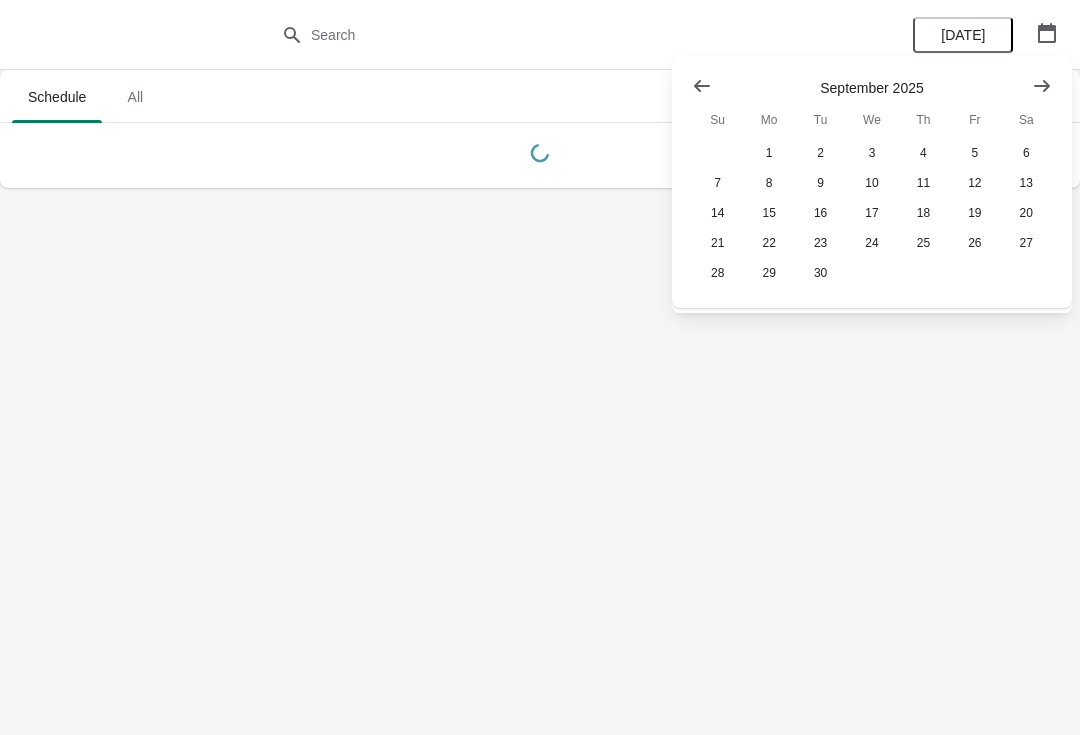 click at bounding box center (1042, 86) 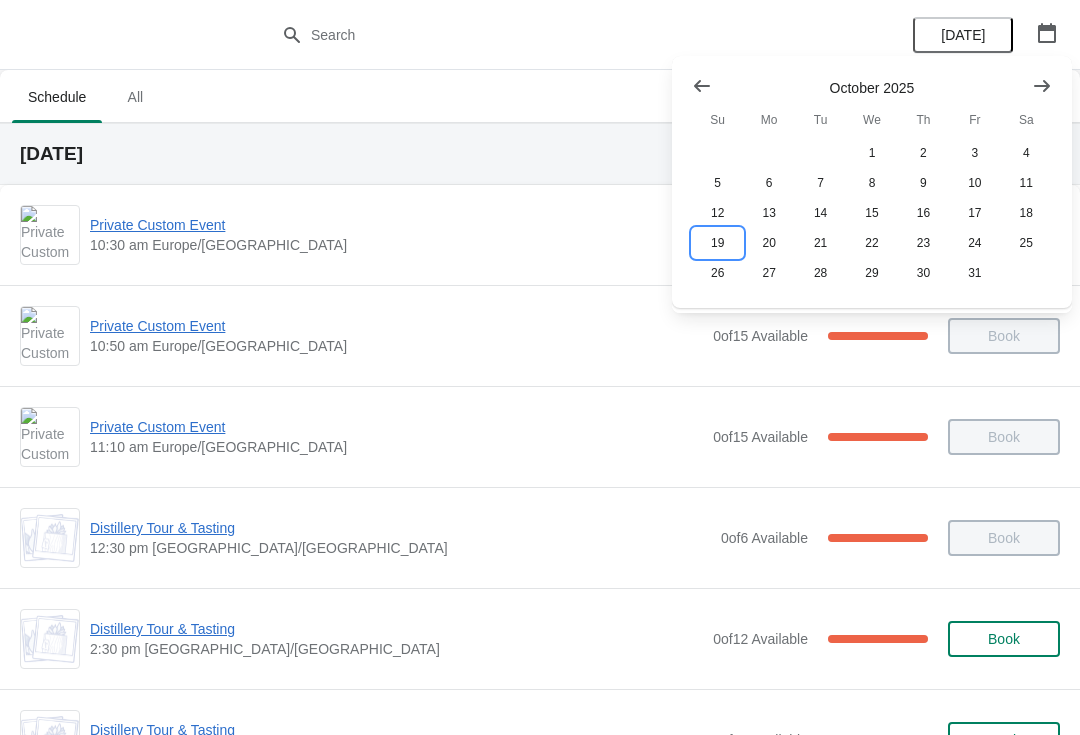 click on "19" at bounding box center [717, 243] 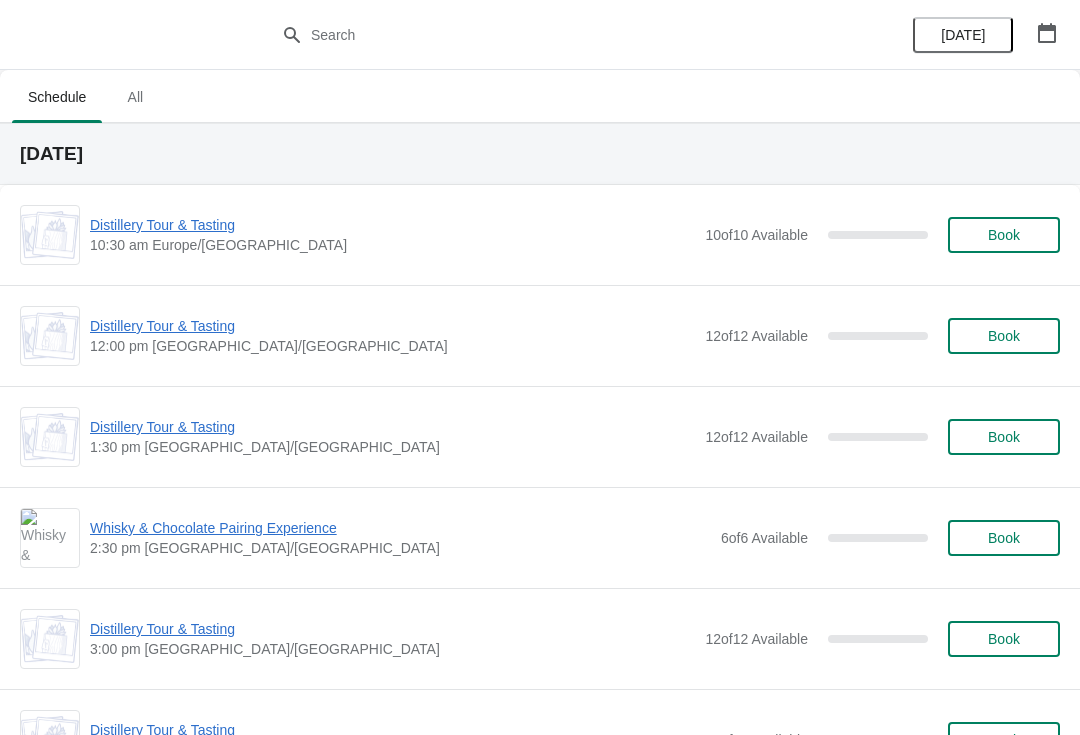 click on "Book" at bounding box center [1004, 538] 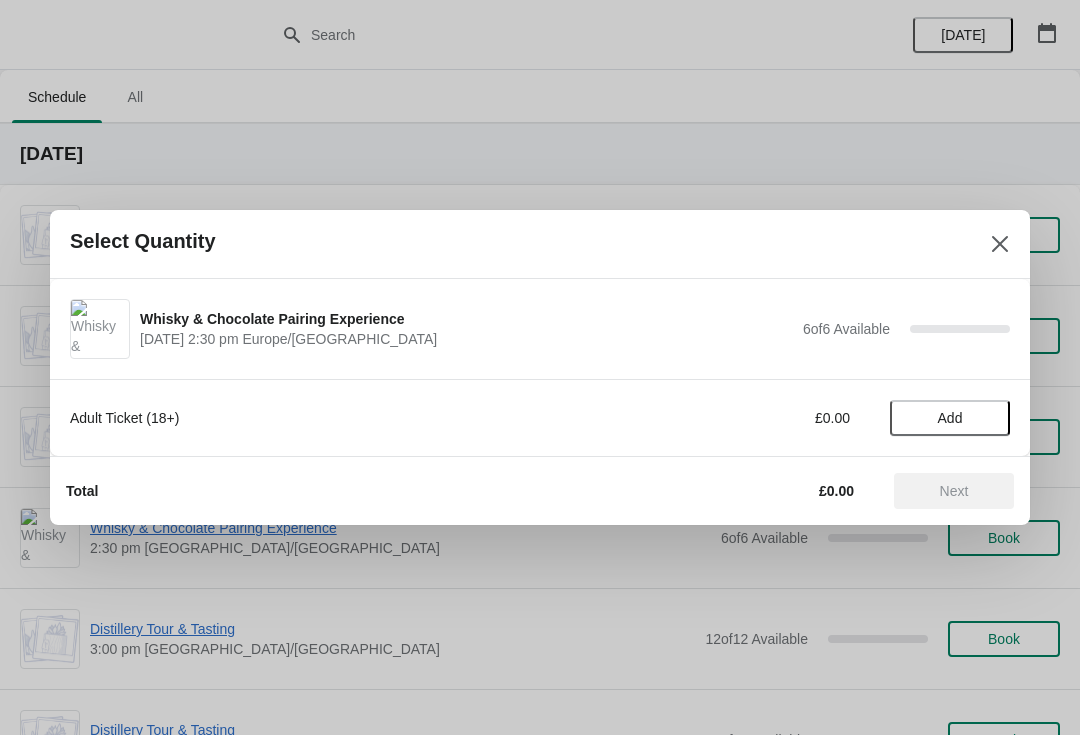 click on "Add" at bounding box center [950, 418] 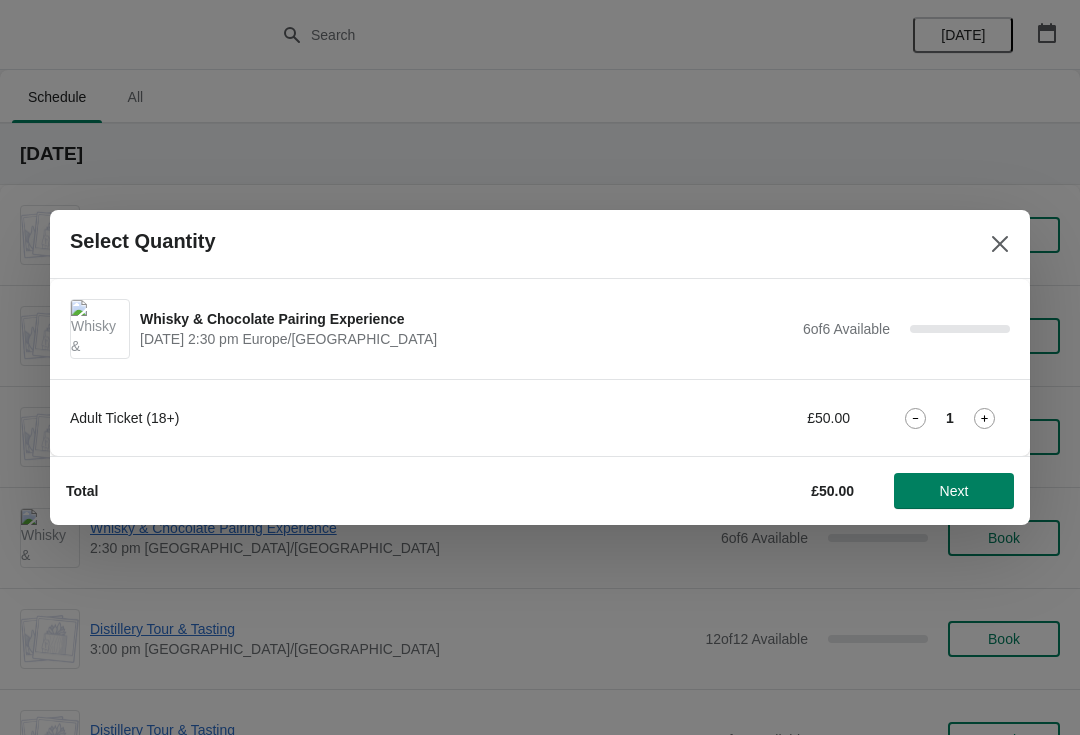 click 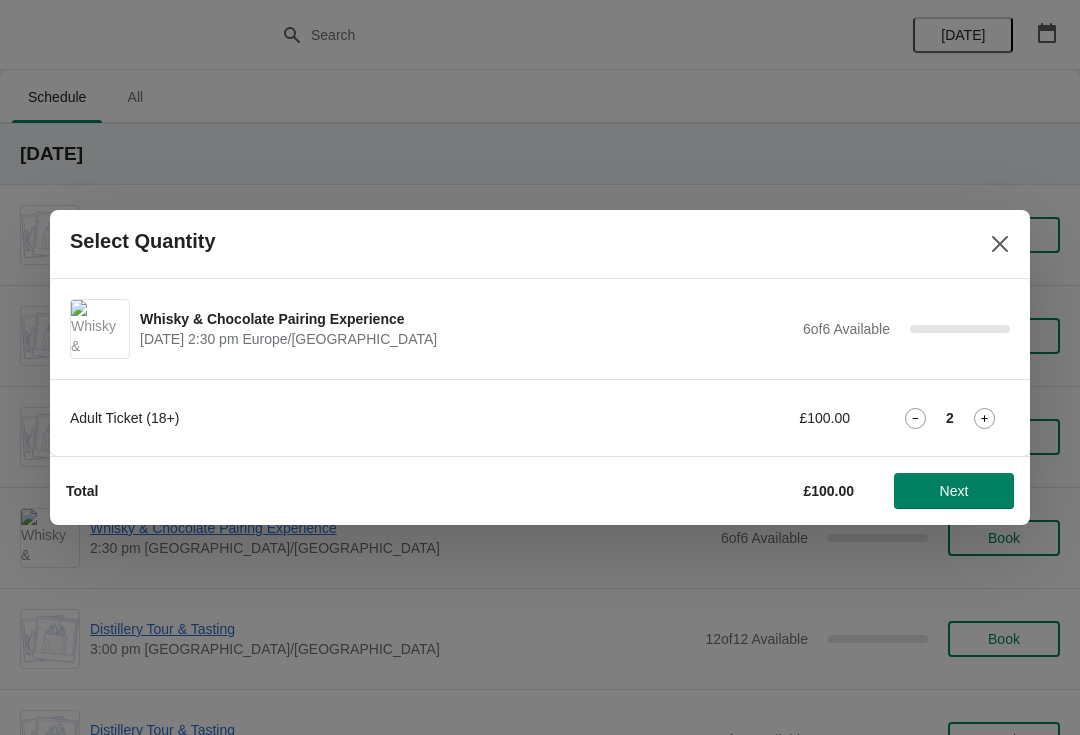 click on "Next" at bounding box center [954, 491] 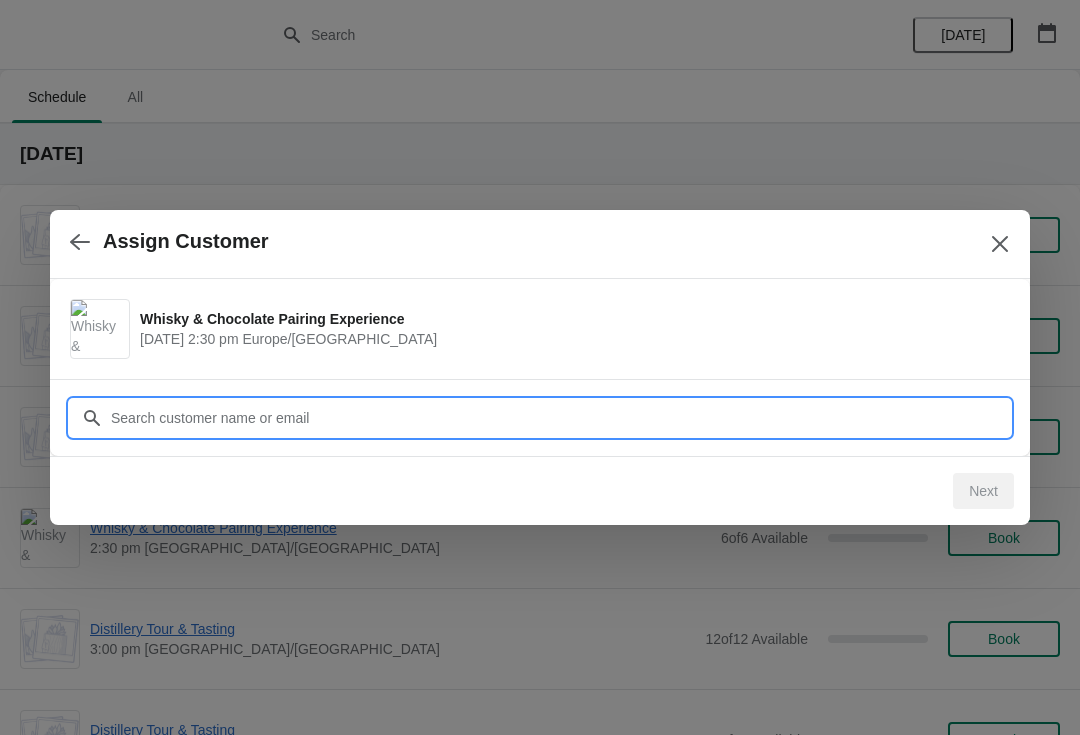 click on "Customer" at bounding box center (560, 418) 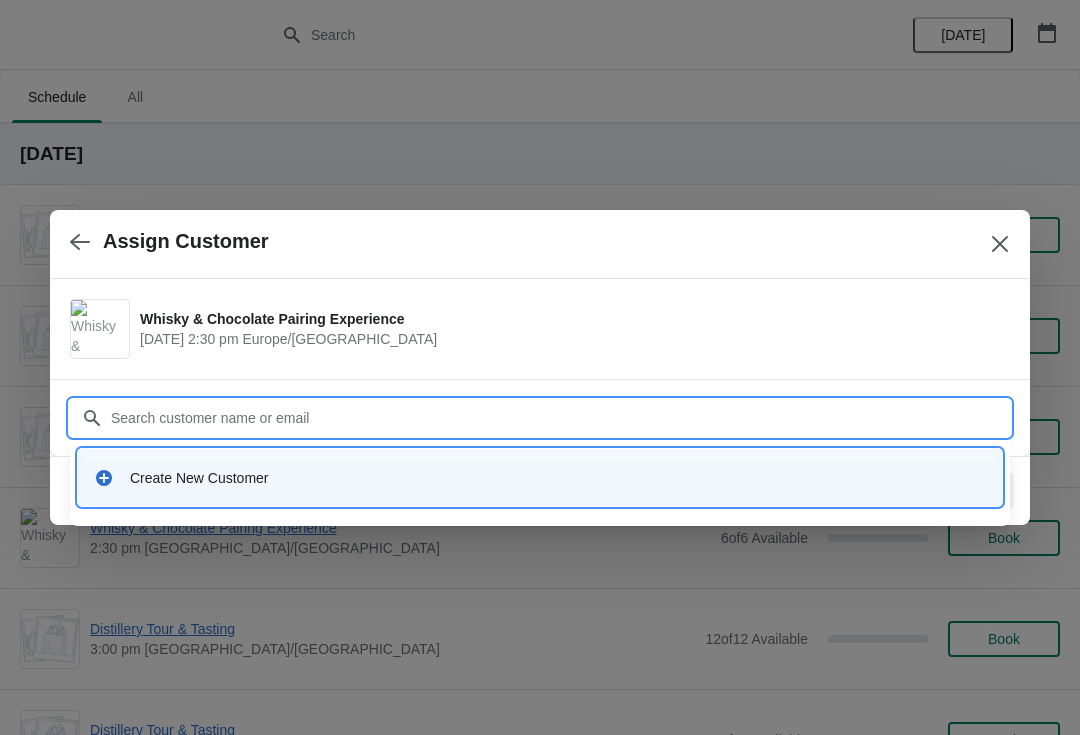 click on "Create New Customer" at bounding box center [558, 478] 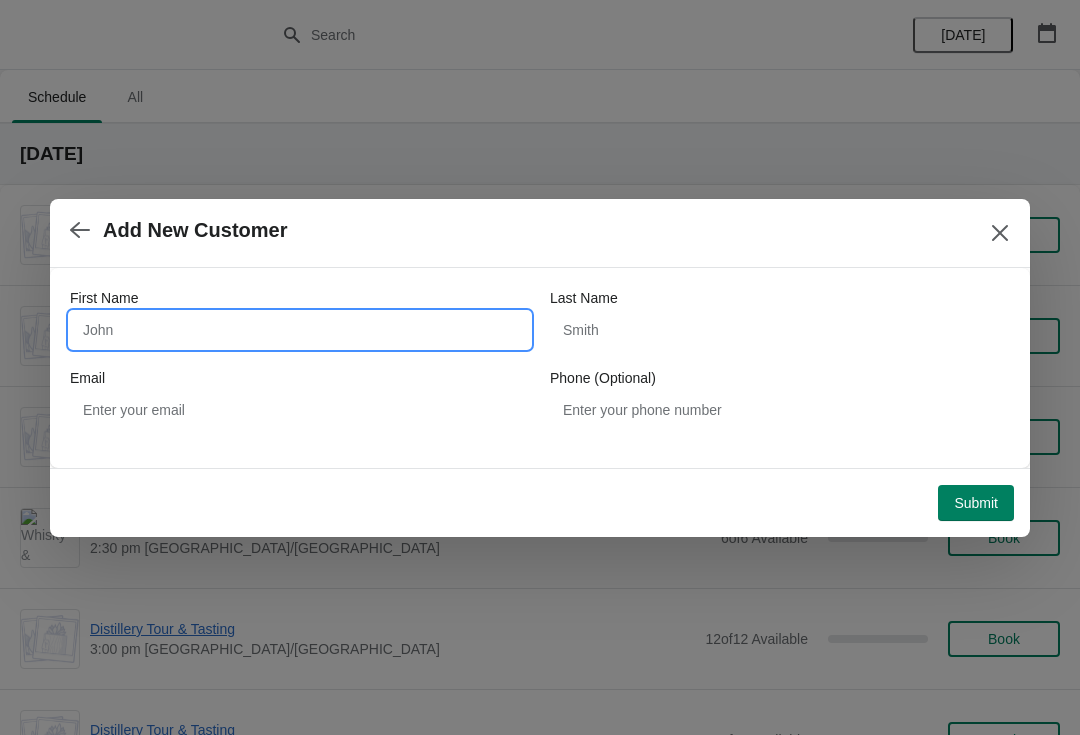 click on "First Name" at bounding box center (300, 330) 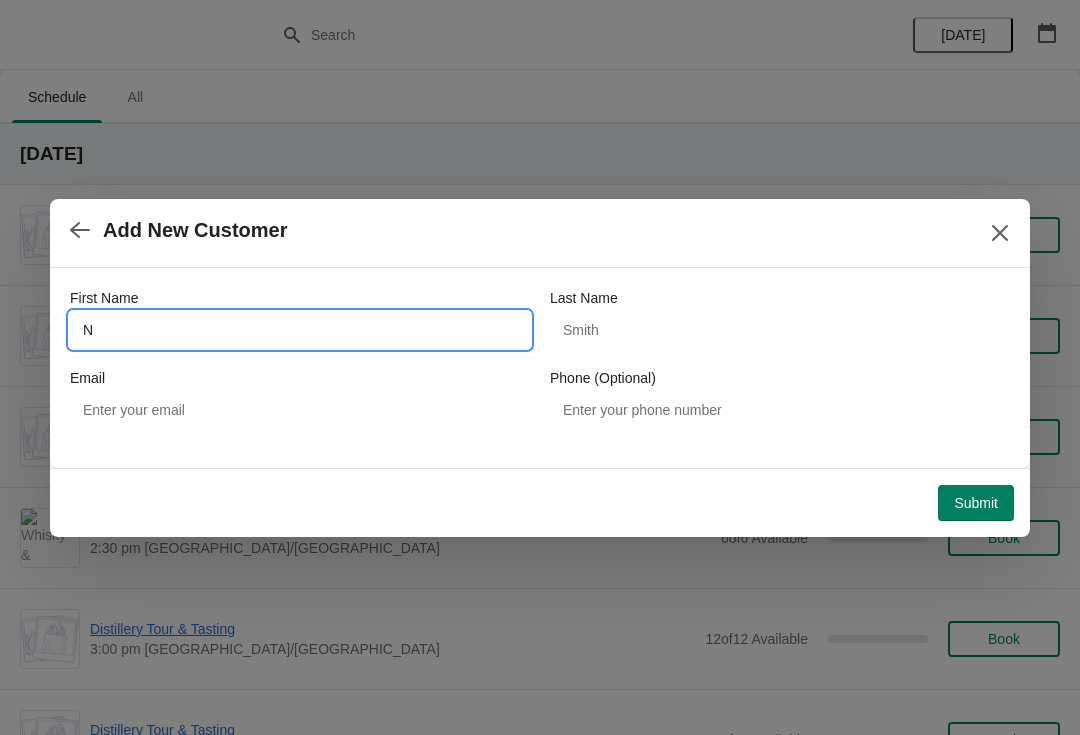 type on "N" 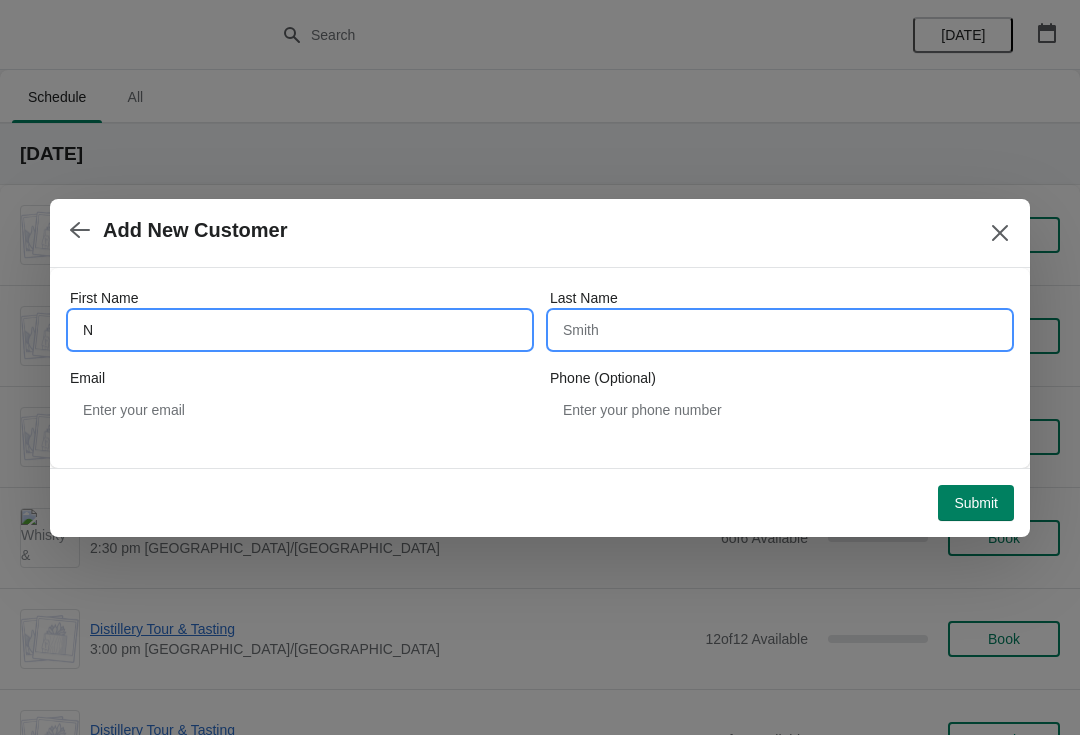 click on "Last Name" at bounding box center (780, 330) 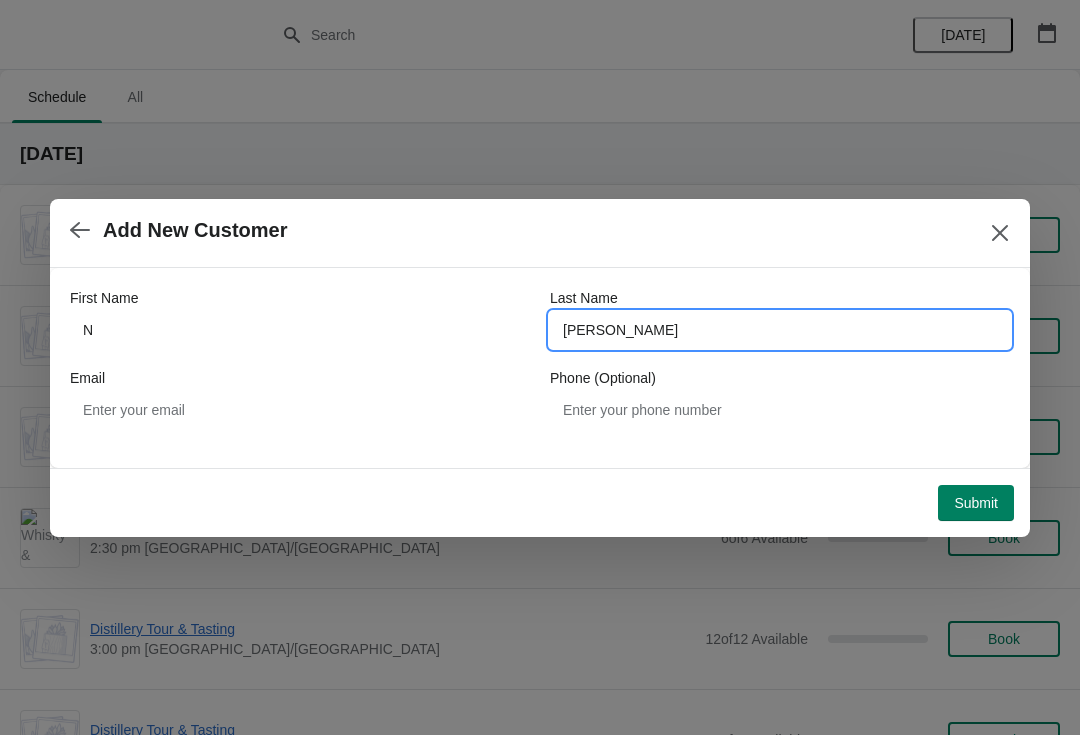 type on "[PERSON_NAME]" 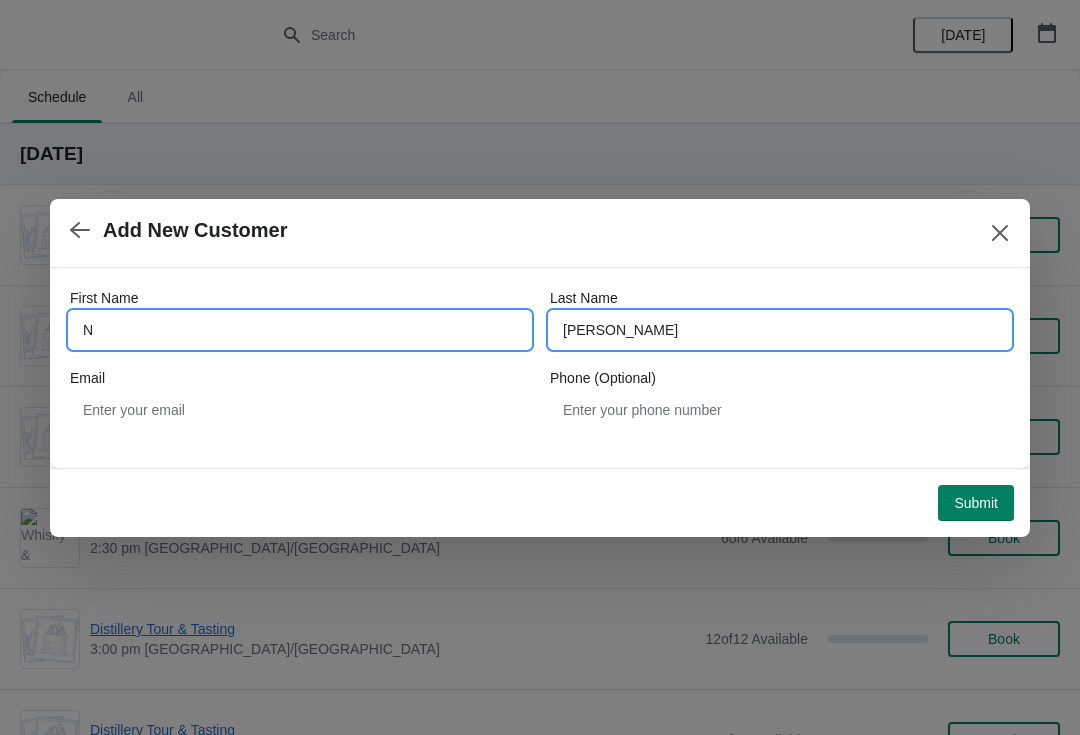 click on "N" at bounding box center (300, 330) 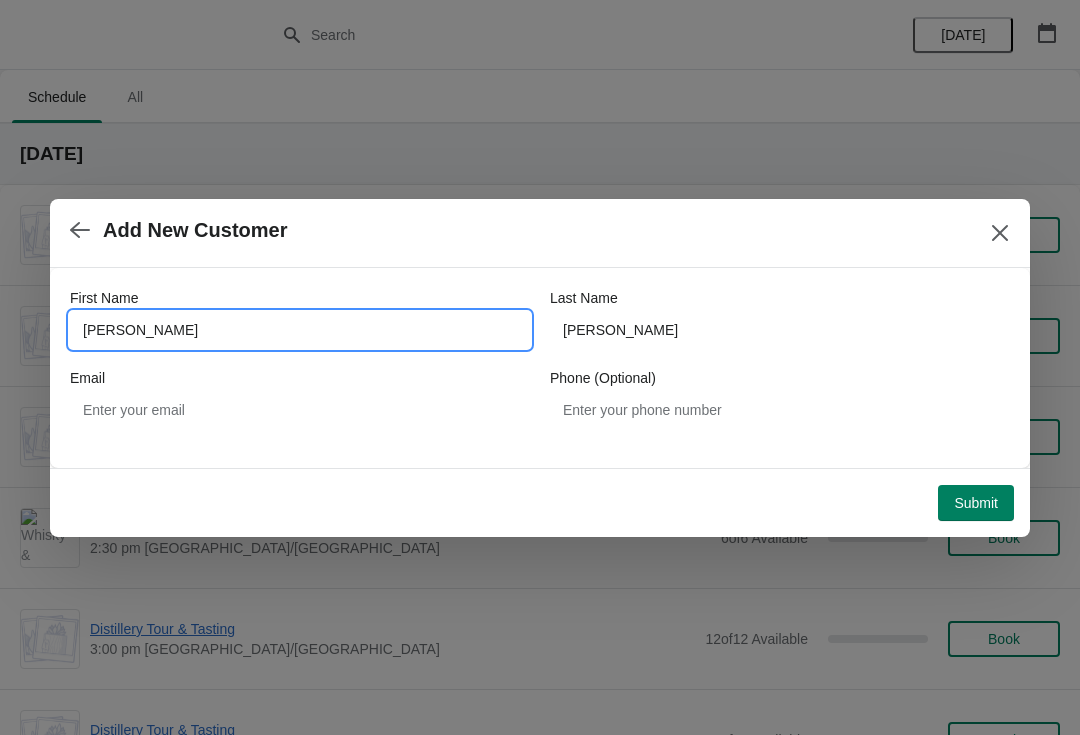 type on "Dianne" 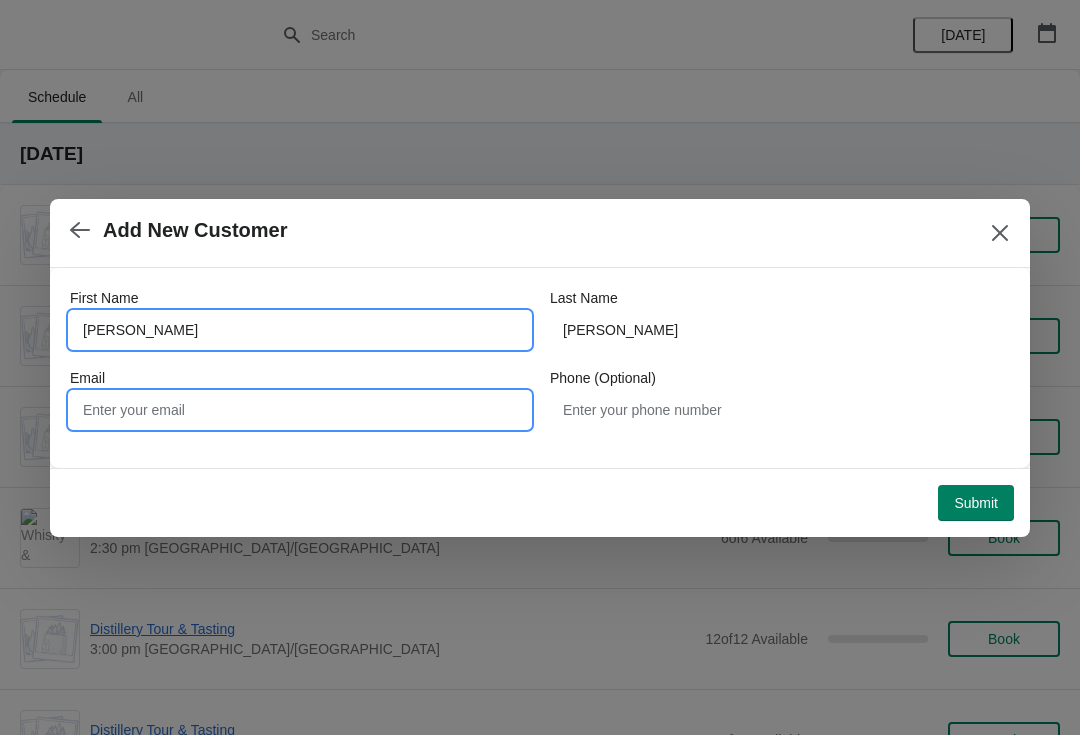 click on "Email" at bounding box center [300, 410] 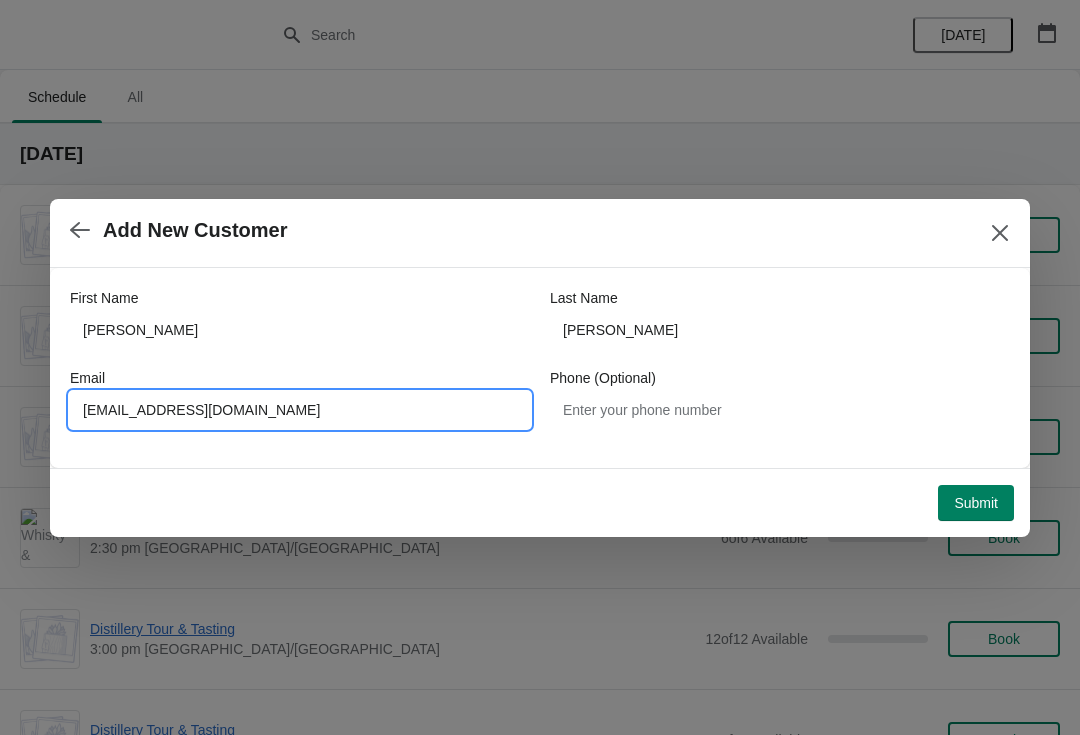 type on "[EMAIL_ADDRESS][DOMAIN_NAME]" 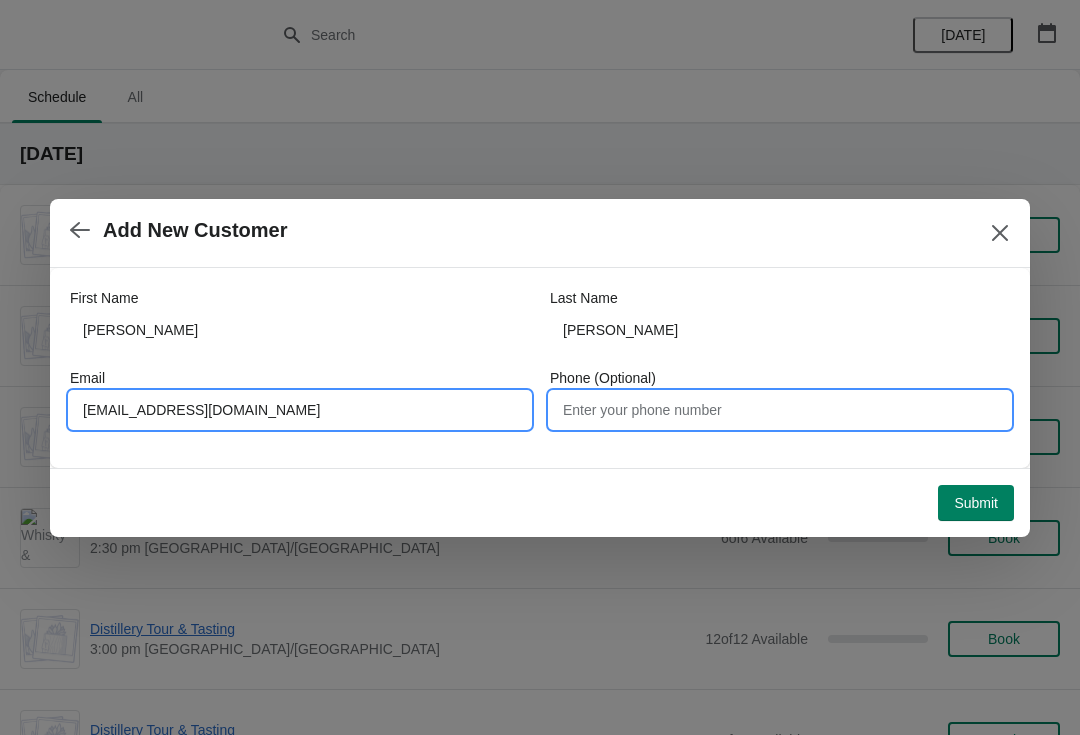 click on "Phone (Optional)" at bounding box center (780, 410) 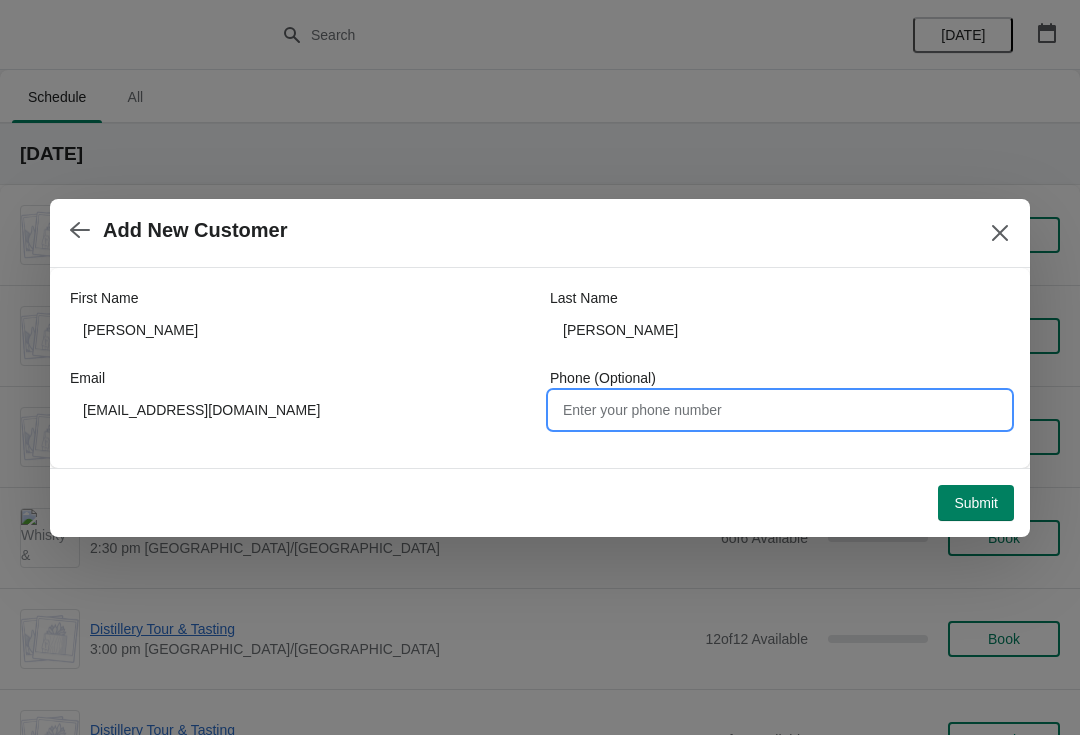 type on "0" 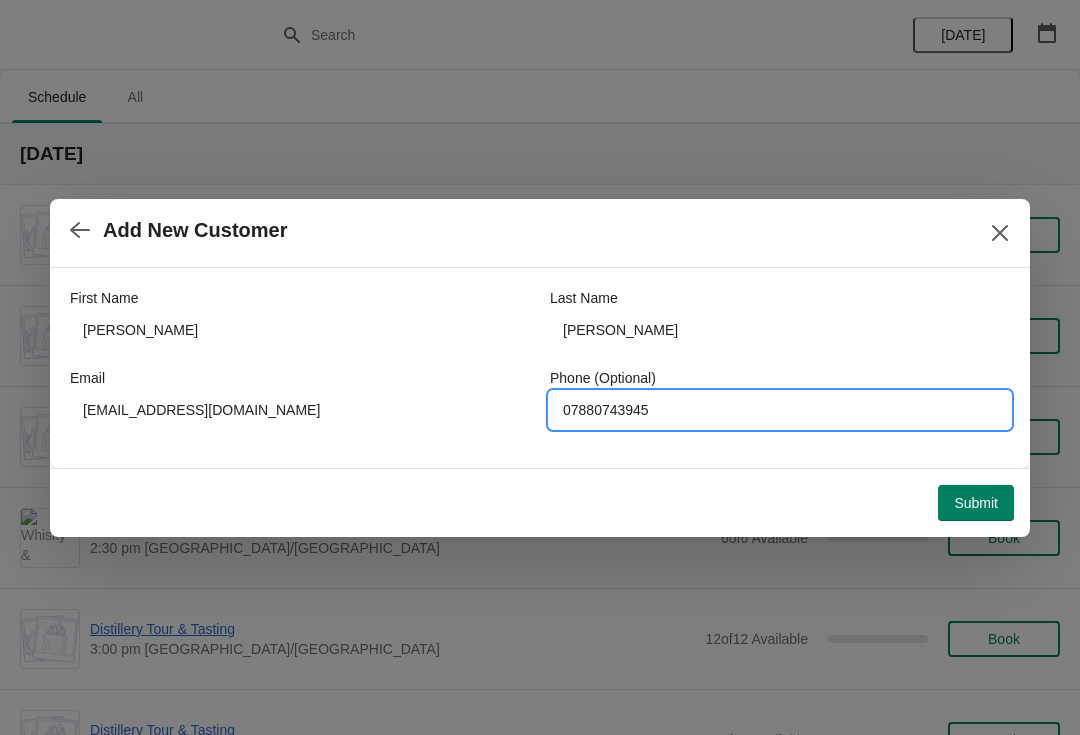 type on "07880743945" 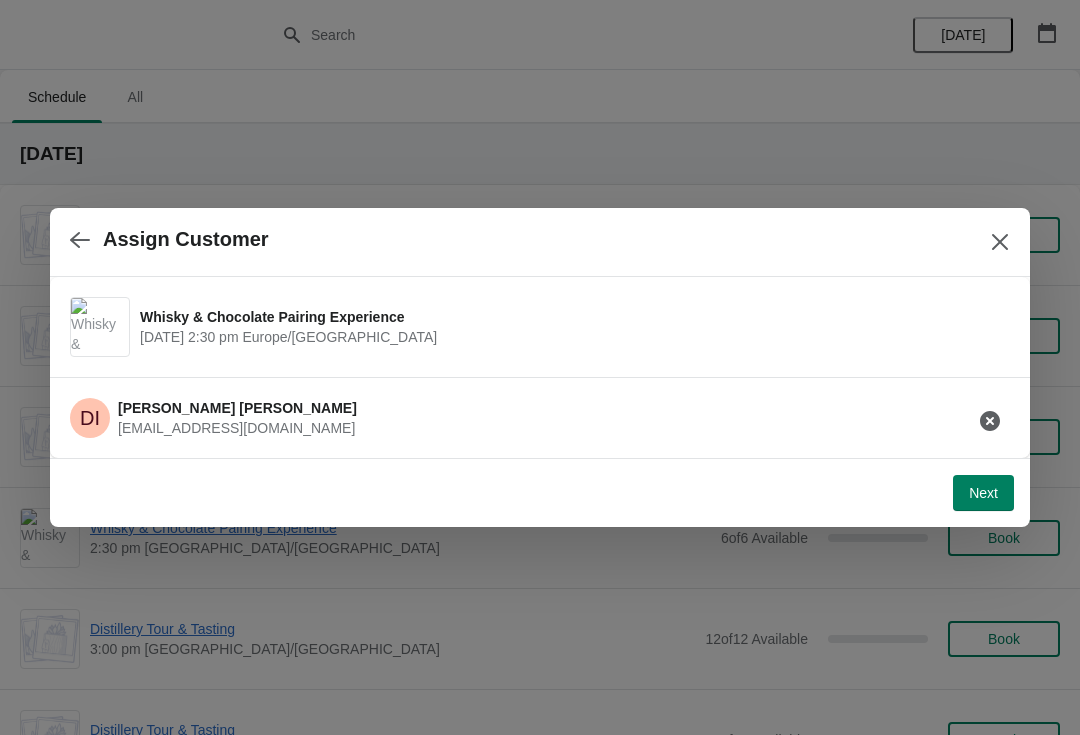 click on "Next" at bounding box center (983, 493) 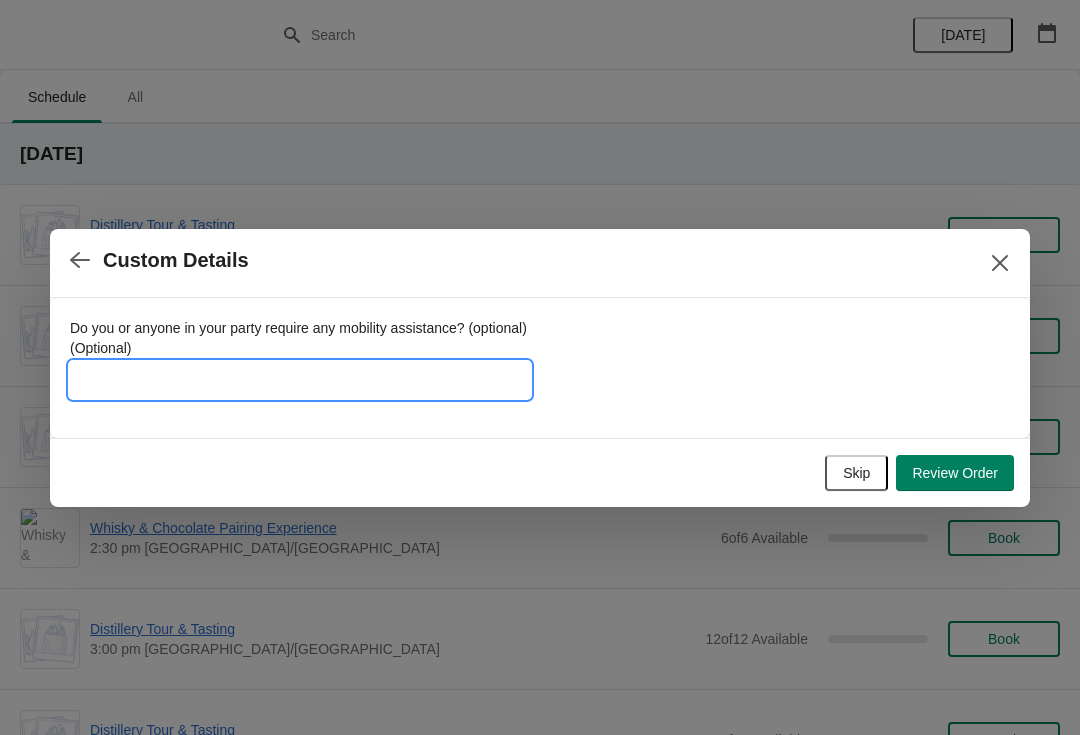 click on "Do you or anyone in your party require any mobility assistance? (optional) (Optional)" at bounding box center (300, 380) 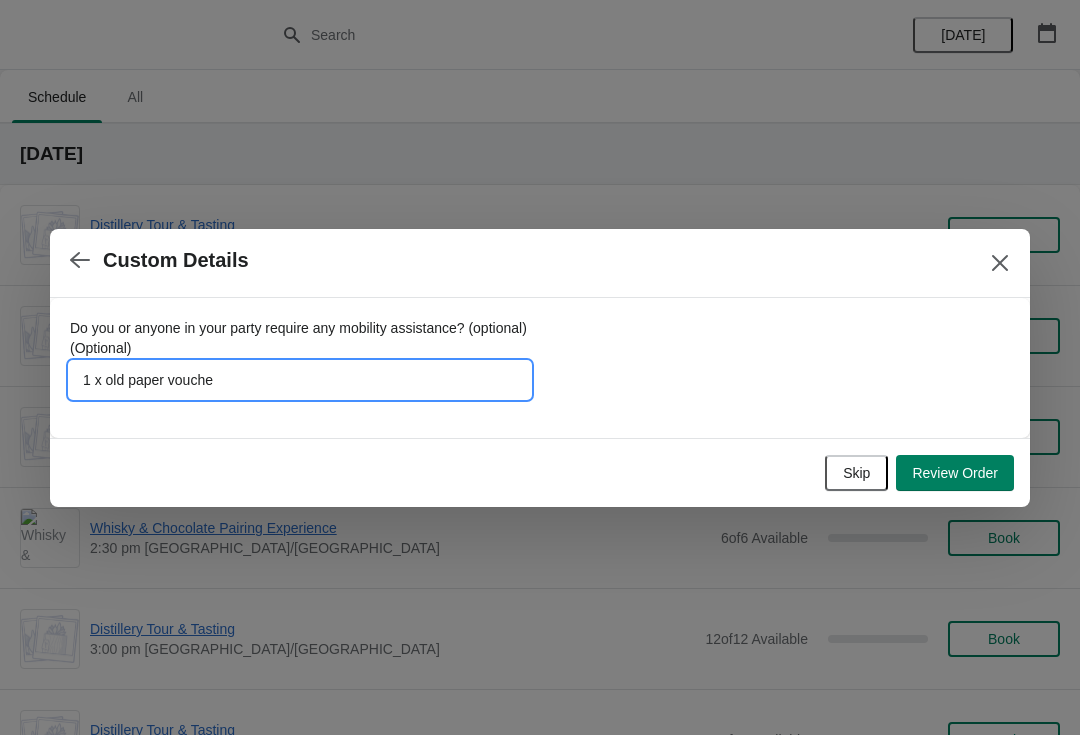 type on "1 x old paper voucher" 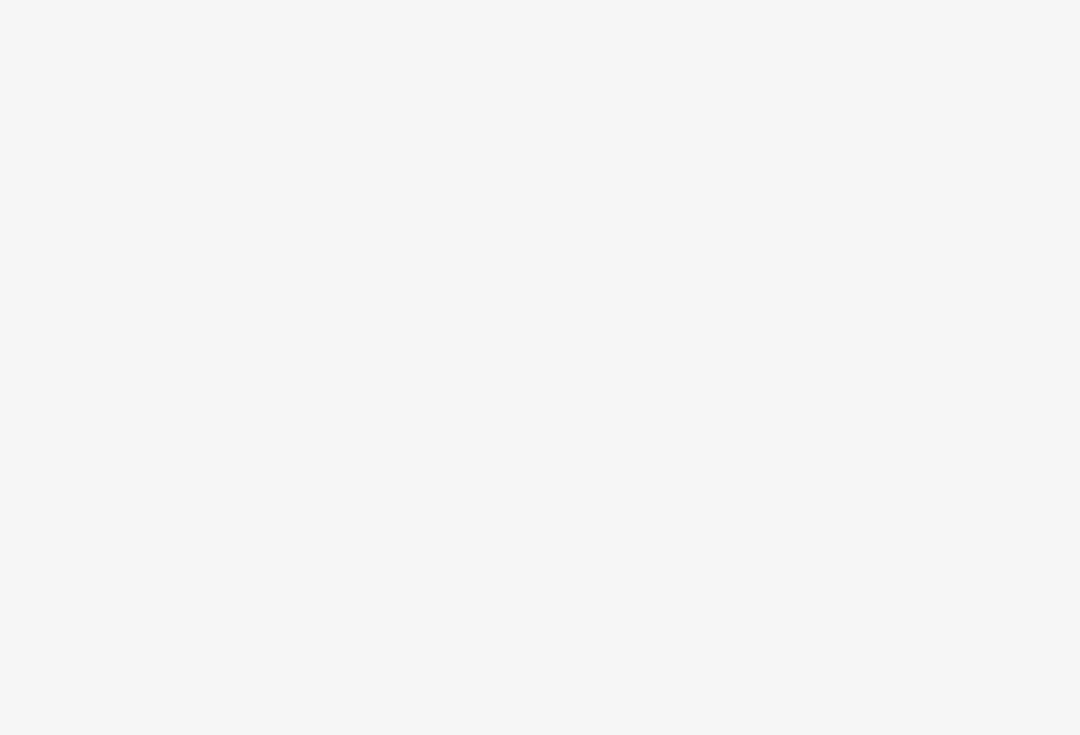 scroll, scrollTop: 0, scrollLeft: 0, axis: both 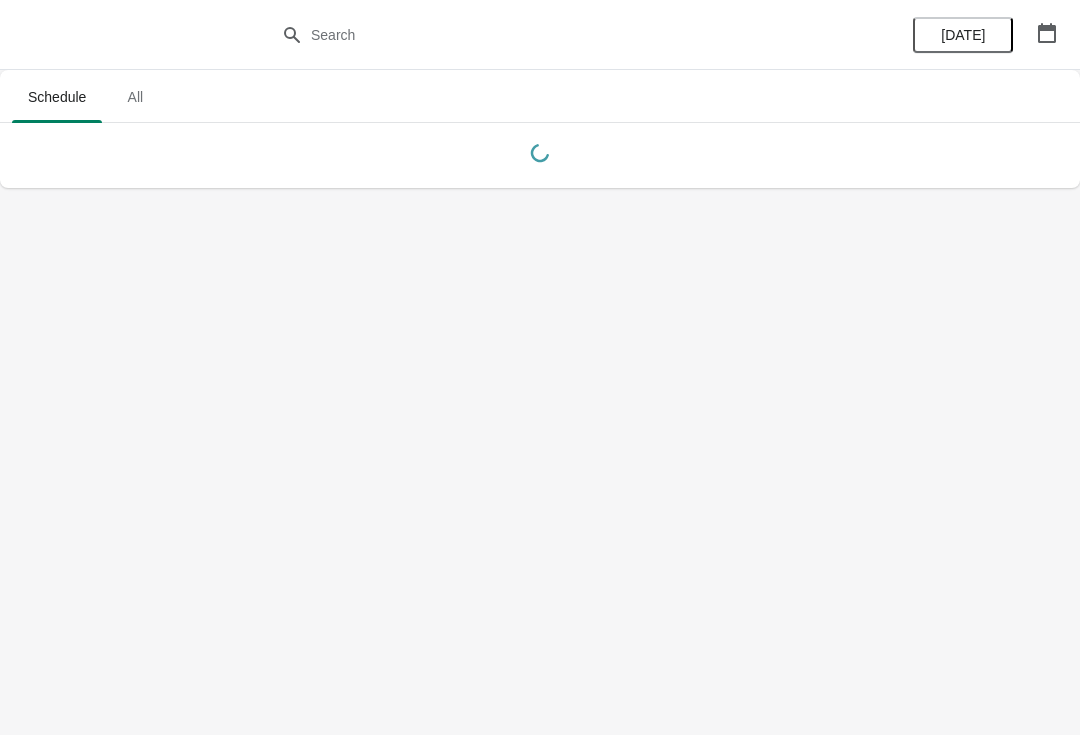 click 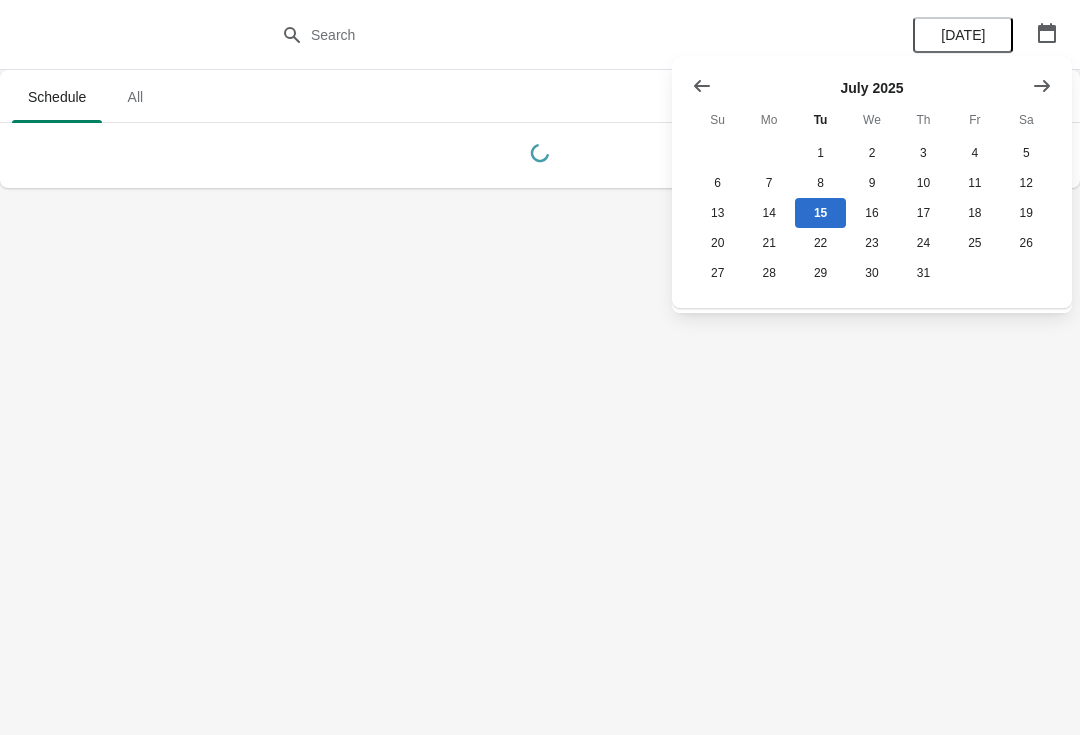 click at bounding box center [1042, 86] 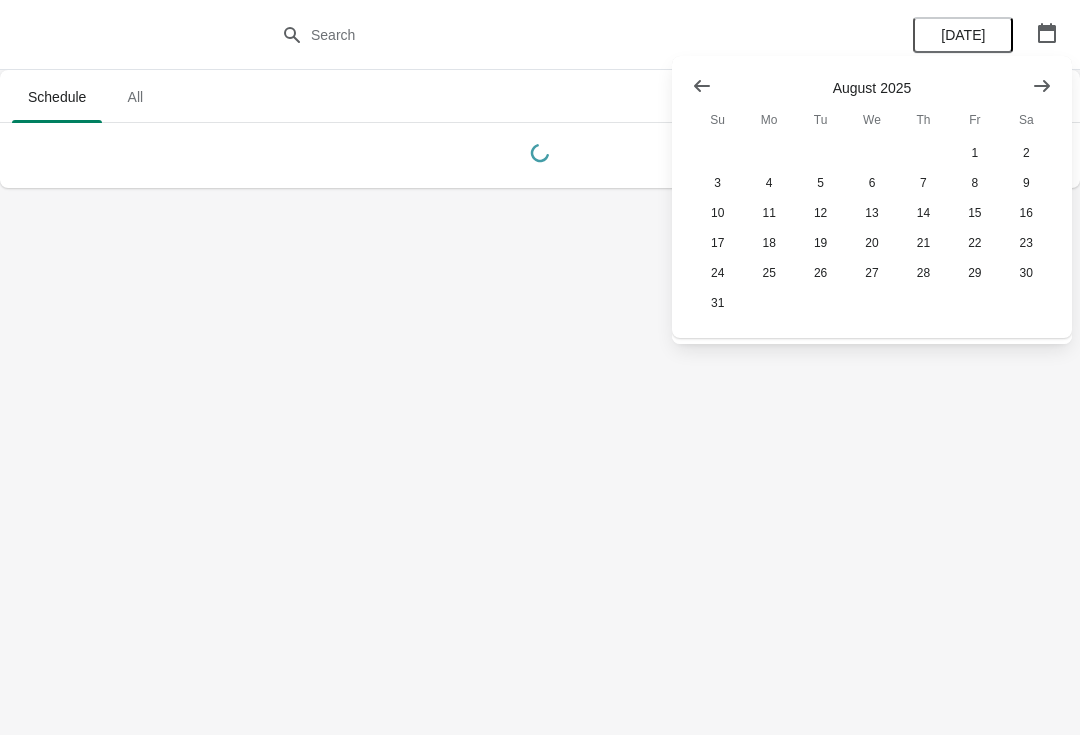 click 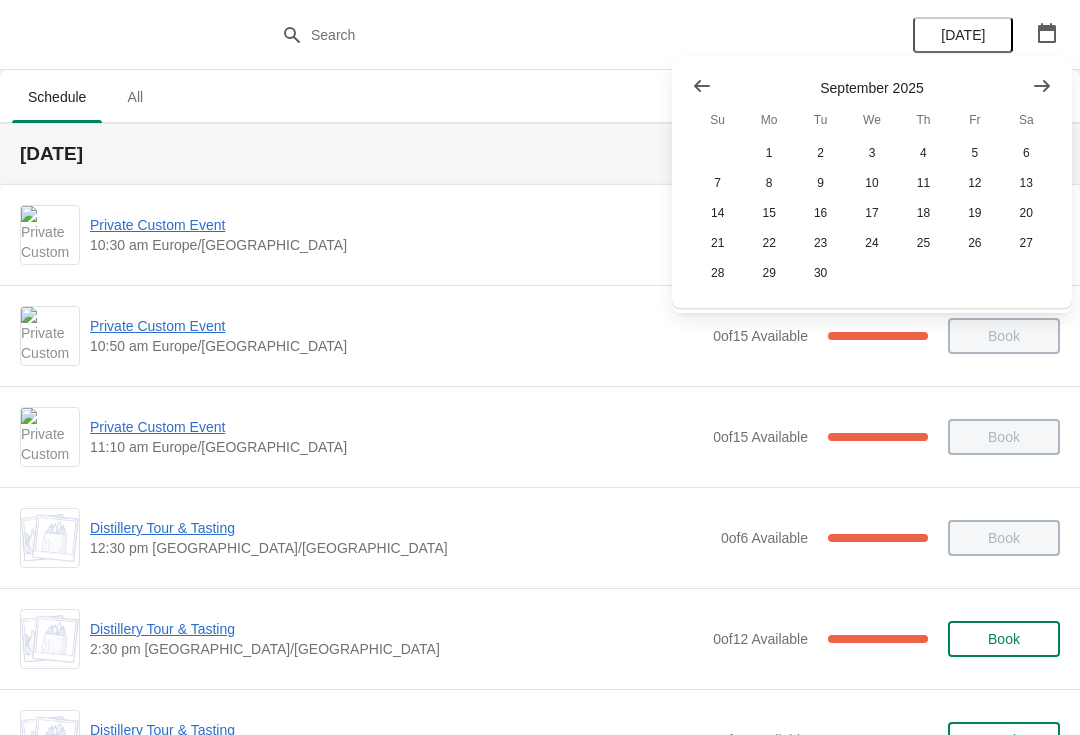 click 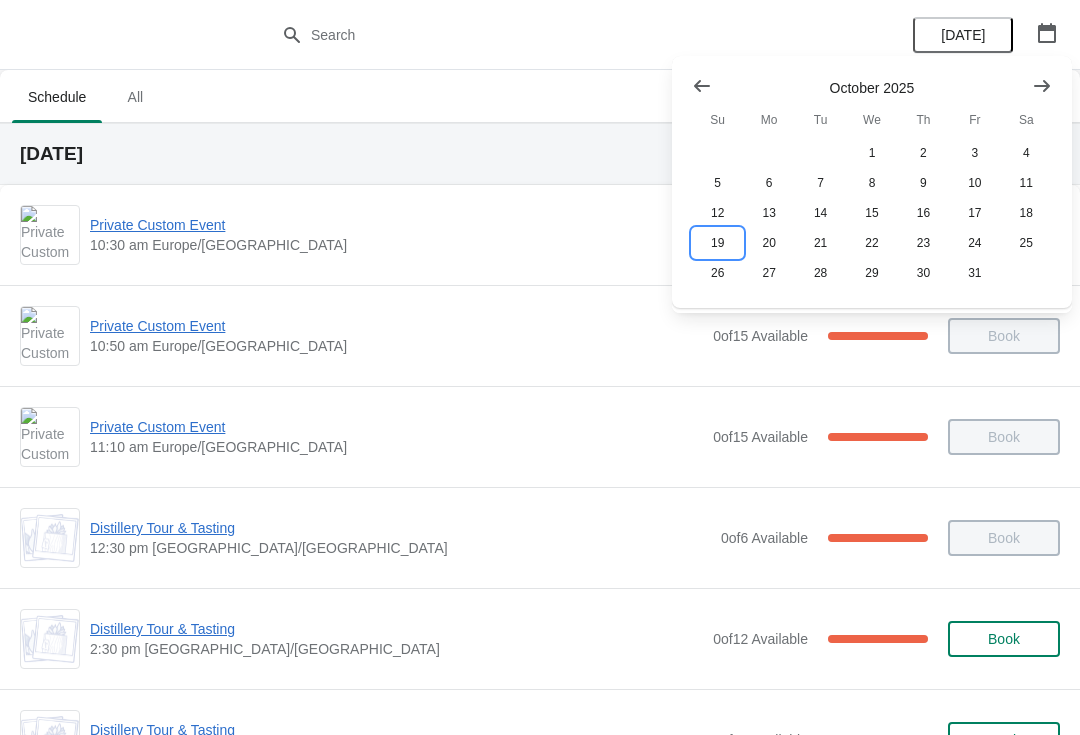 click on "19" at bounding box center [717, 243] 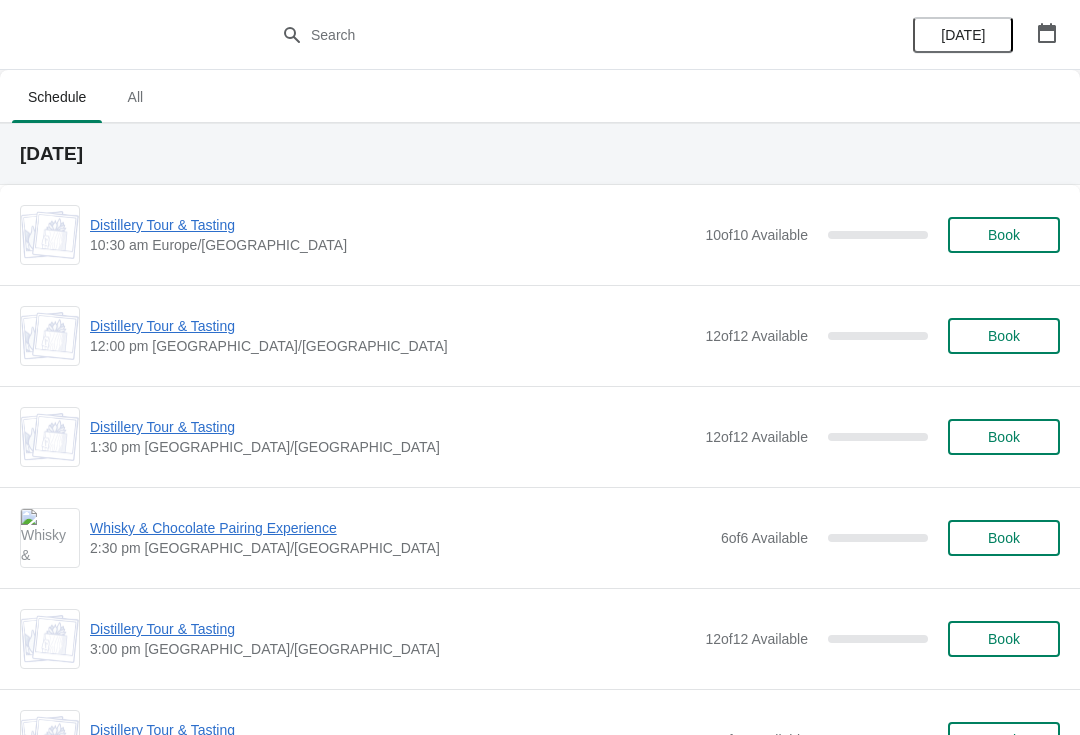 click on "Whisky & Chocolate Pairing Experience" at bounding box center (400, 528) 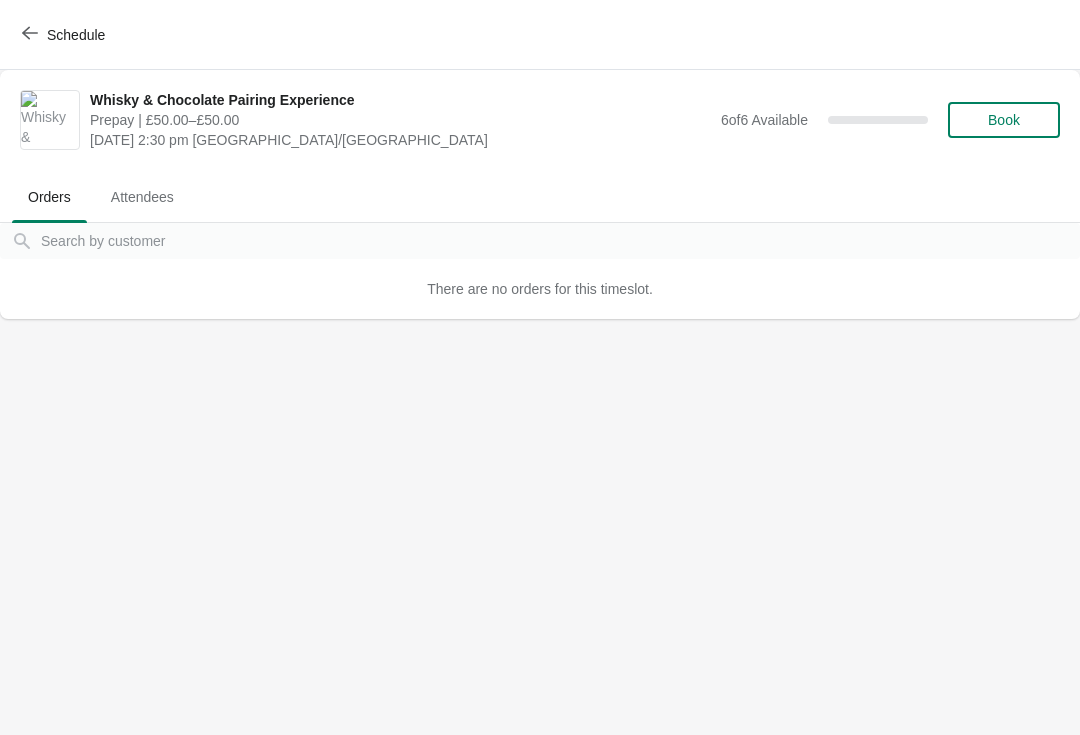 click on "Book" at bounding box center [1004, 120] 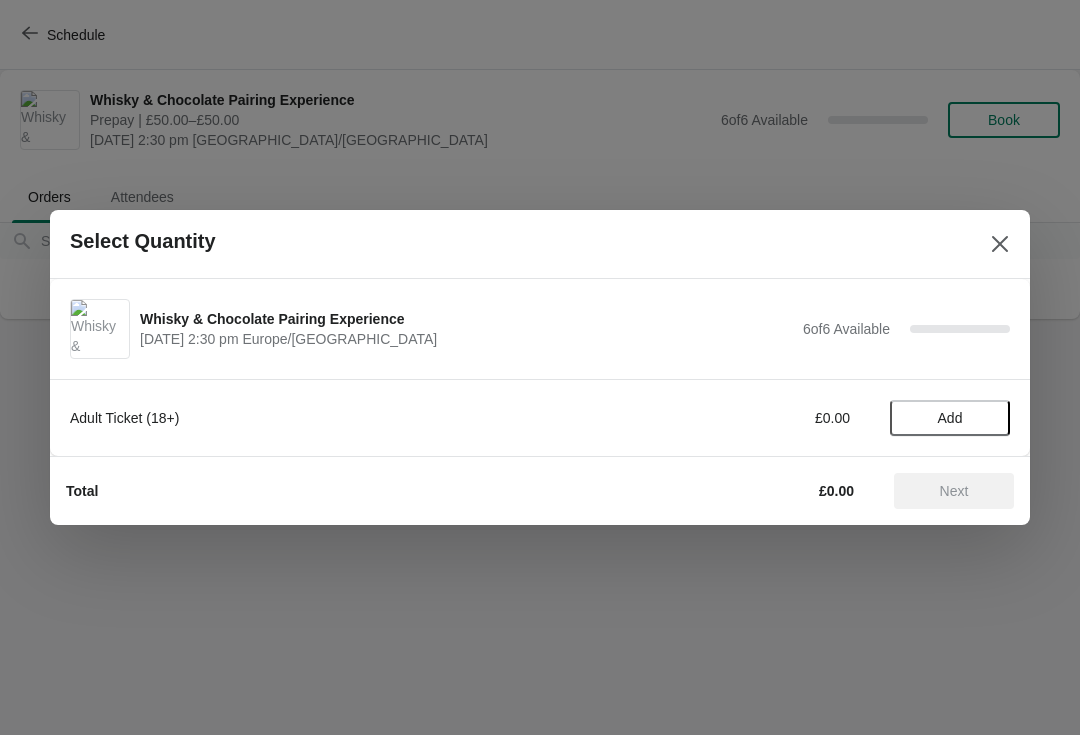 click on "Add" at bounding box center [950, 418] 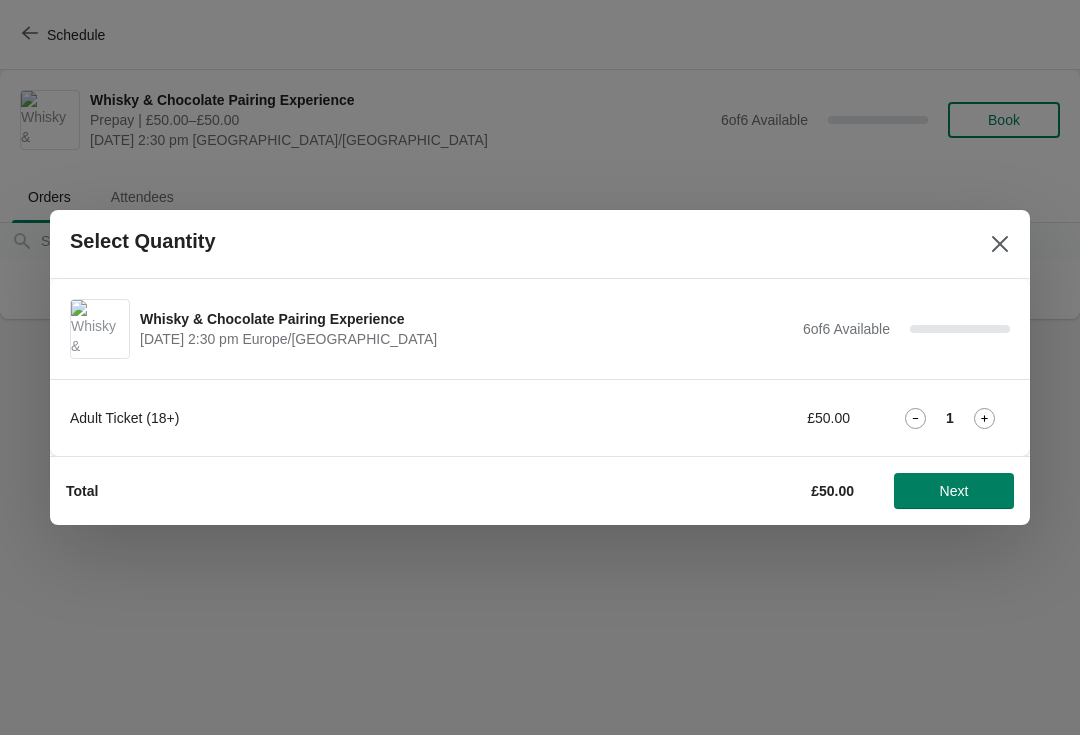 click on "Next" at bounding box center (954, 491) 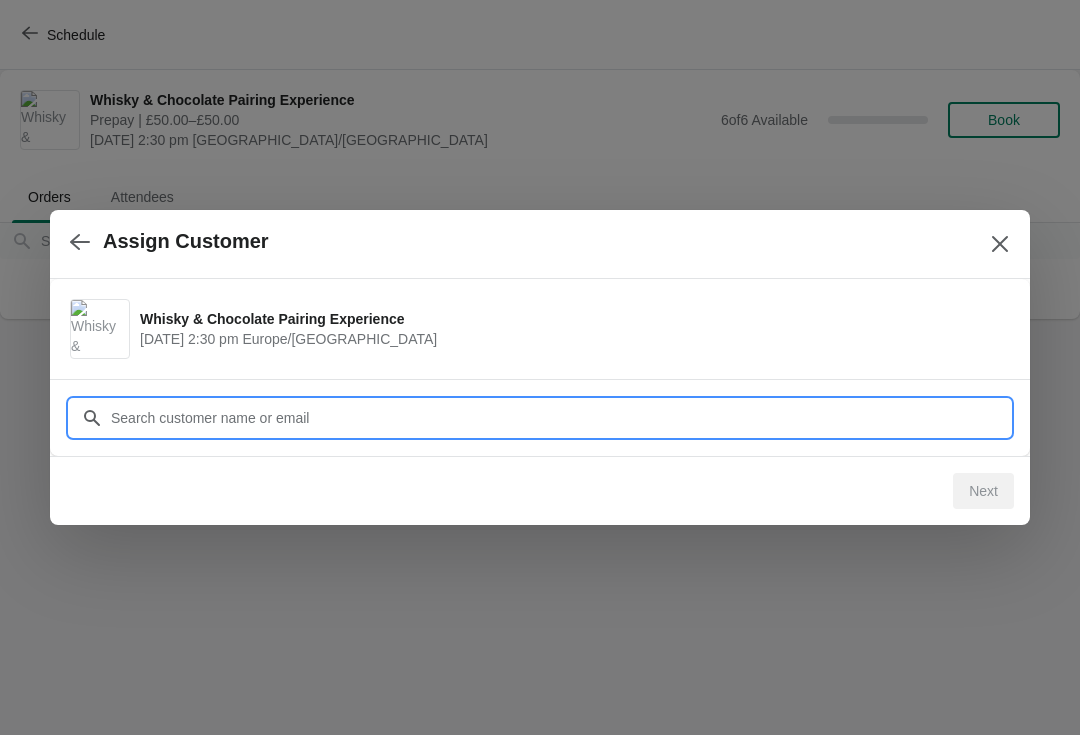 click on "Assign Customer Whisky & Chocolate Pairing Experience October 19 | 2:30 pm Europe/London Customer Next" at bounding box center [540, 319] 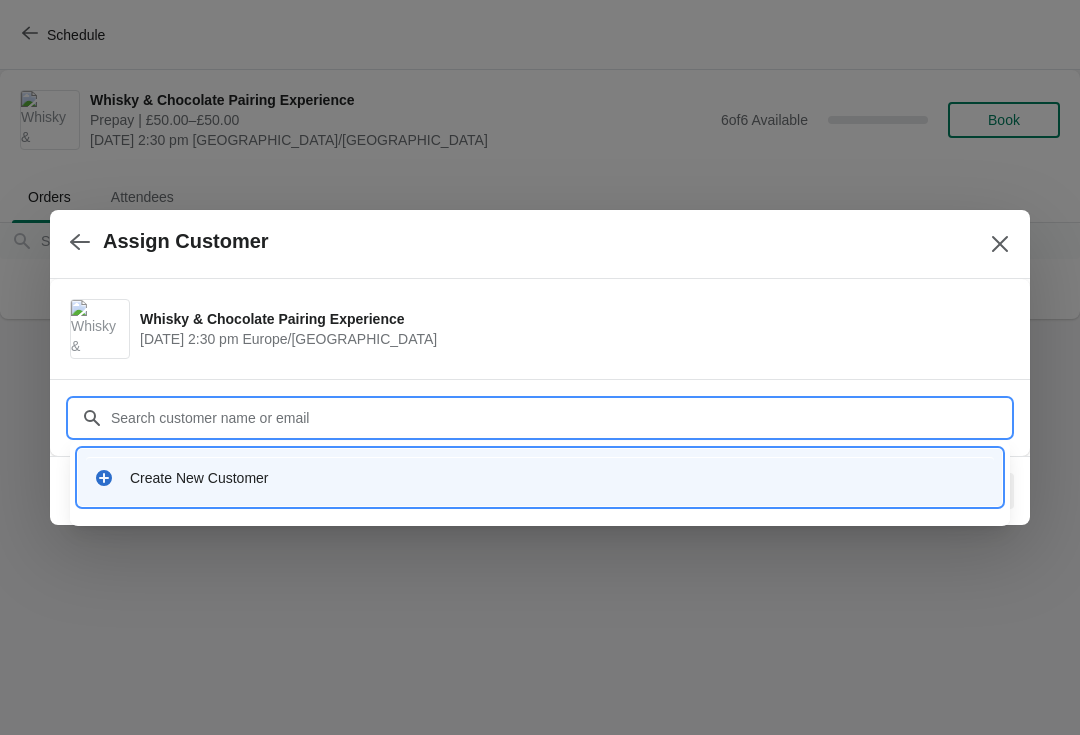 click on "Create New Customer" at bounding box center (558, 478) 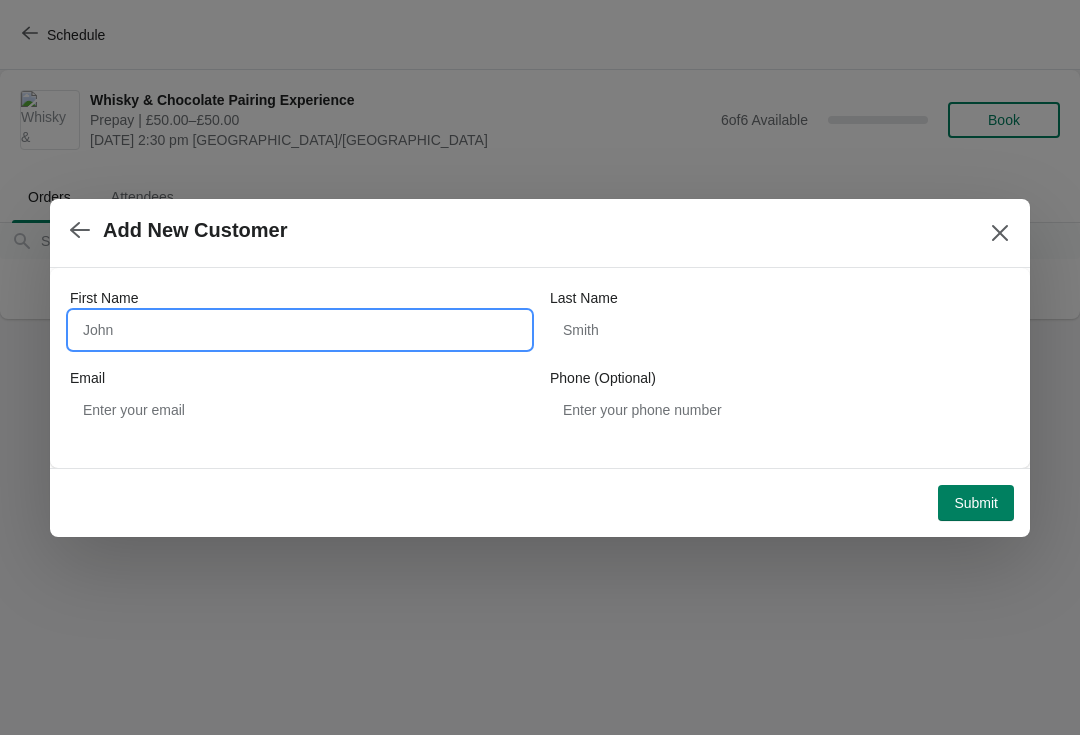 click on "First Name" at bounding box center [300, 330] 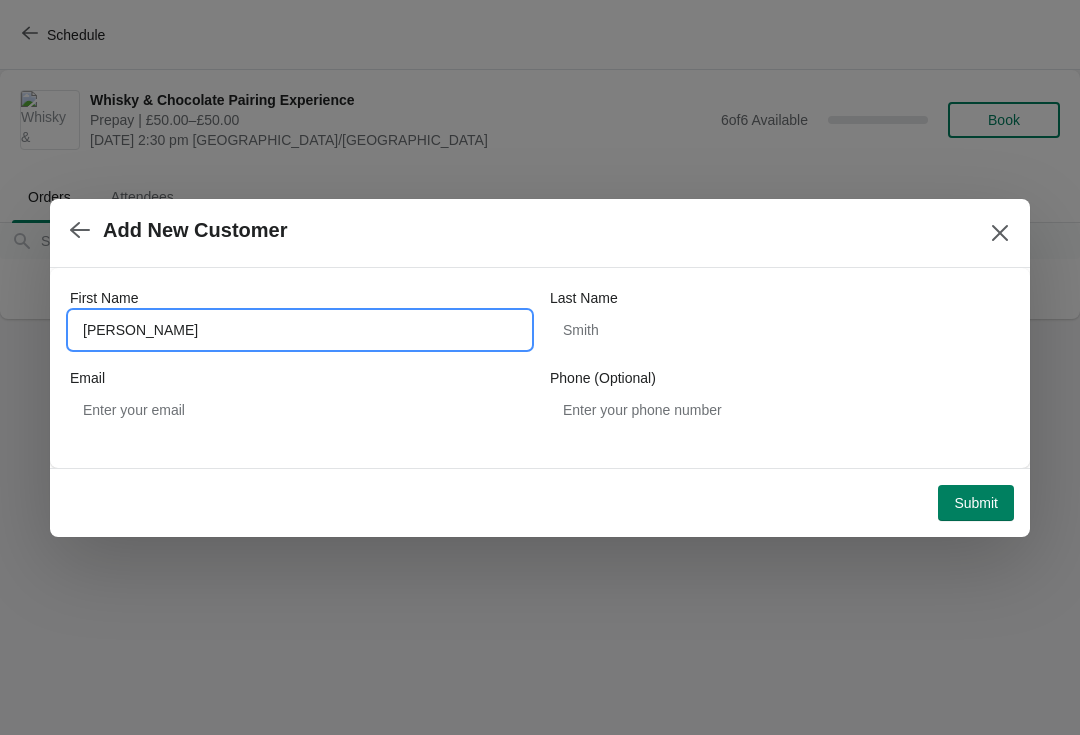 type on "David" 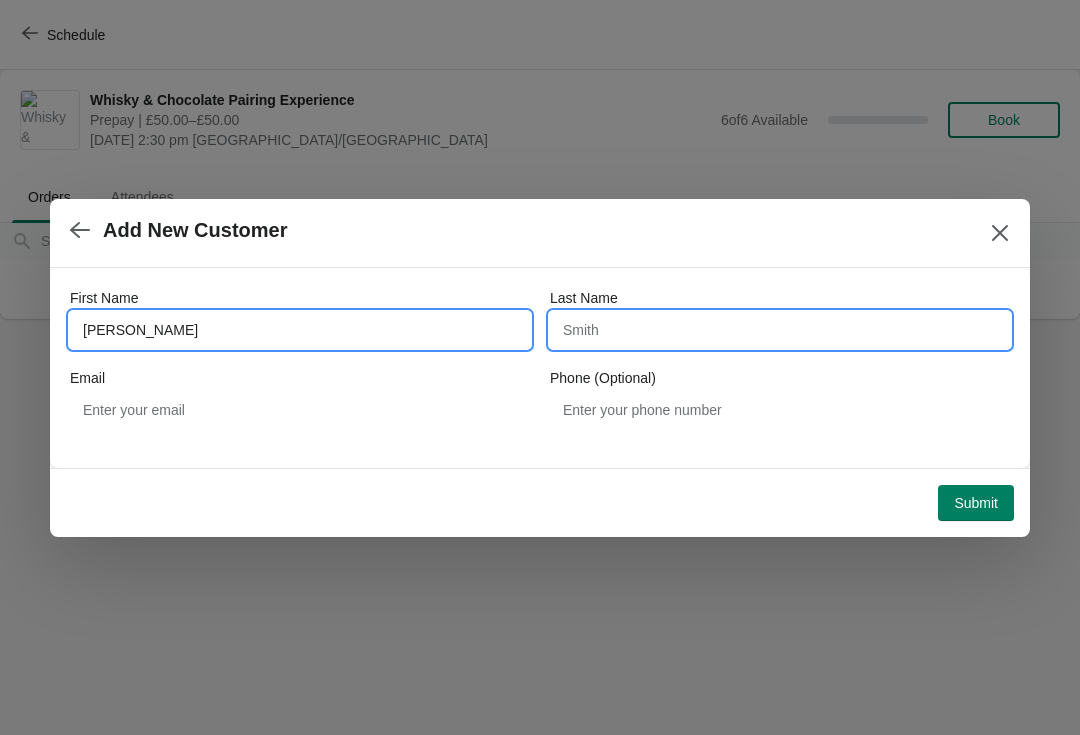 click on "Last Name" at bounding box center [780, 330] 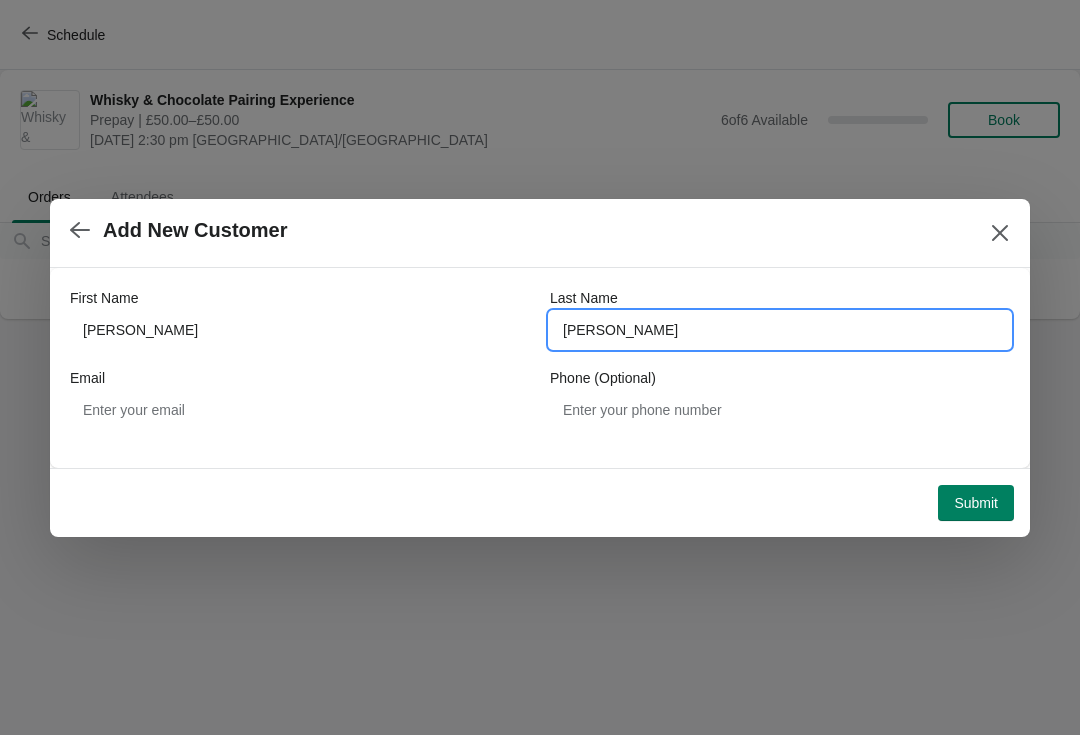 type on "[PERSON_NAME]" 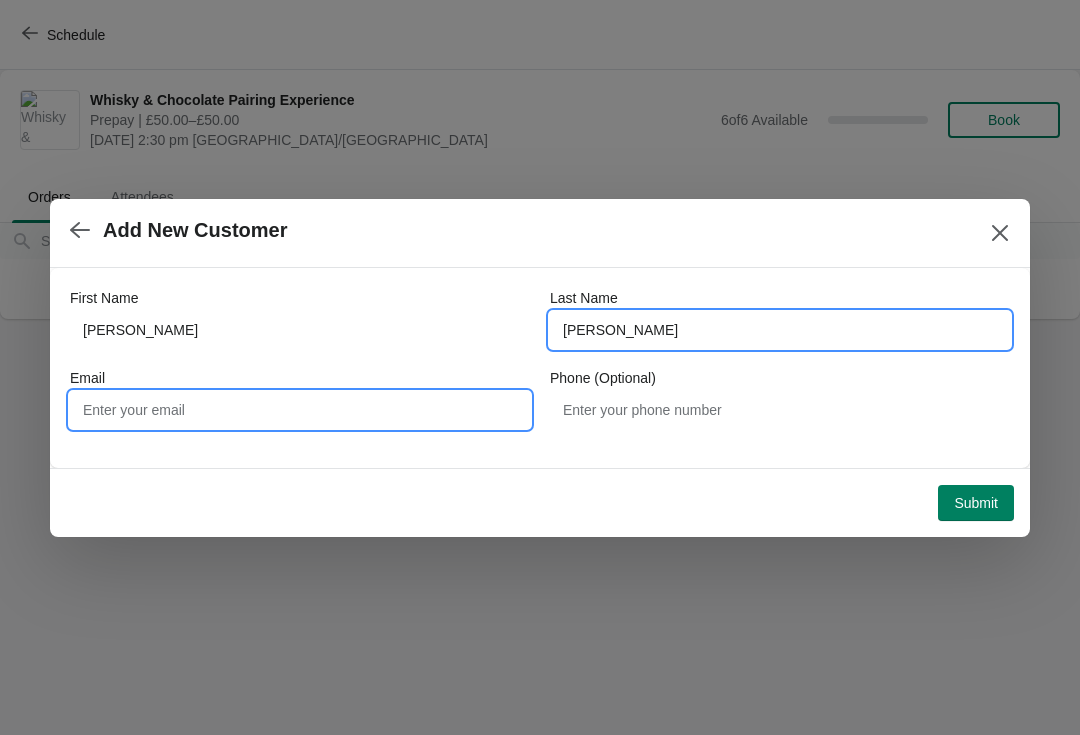 click on "Email" at bounding box center (300, 410) 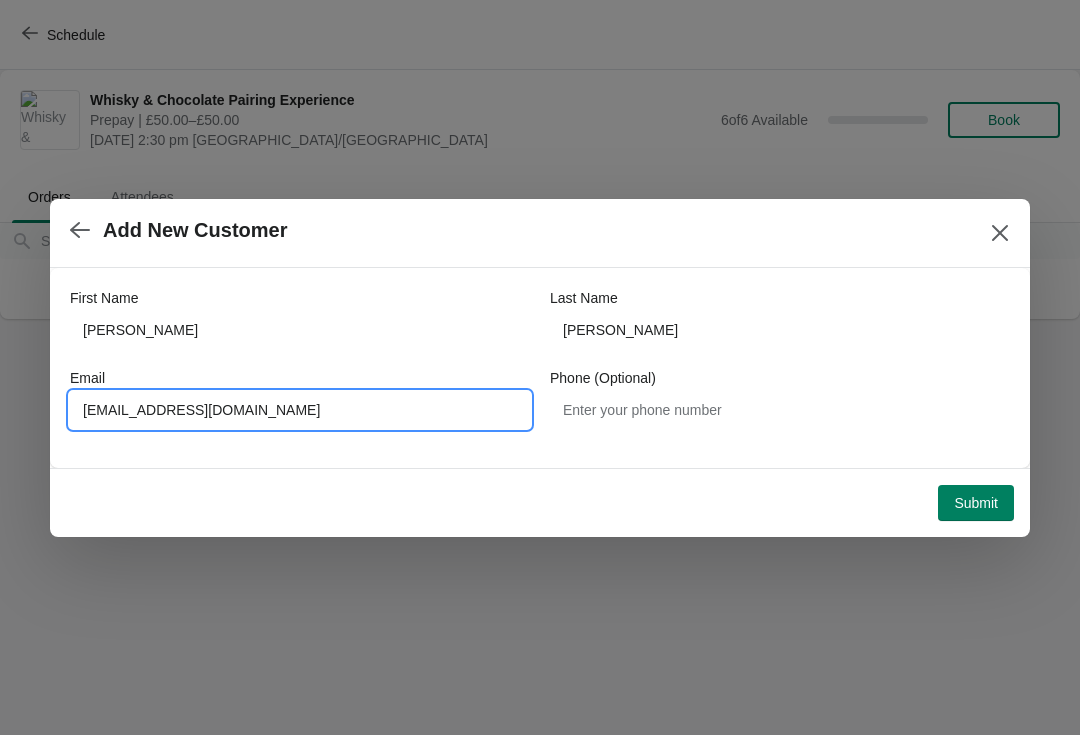 type on "Thecoeshedgallery@gmail.com" 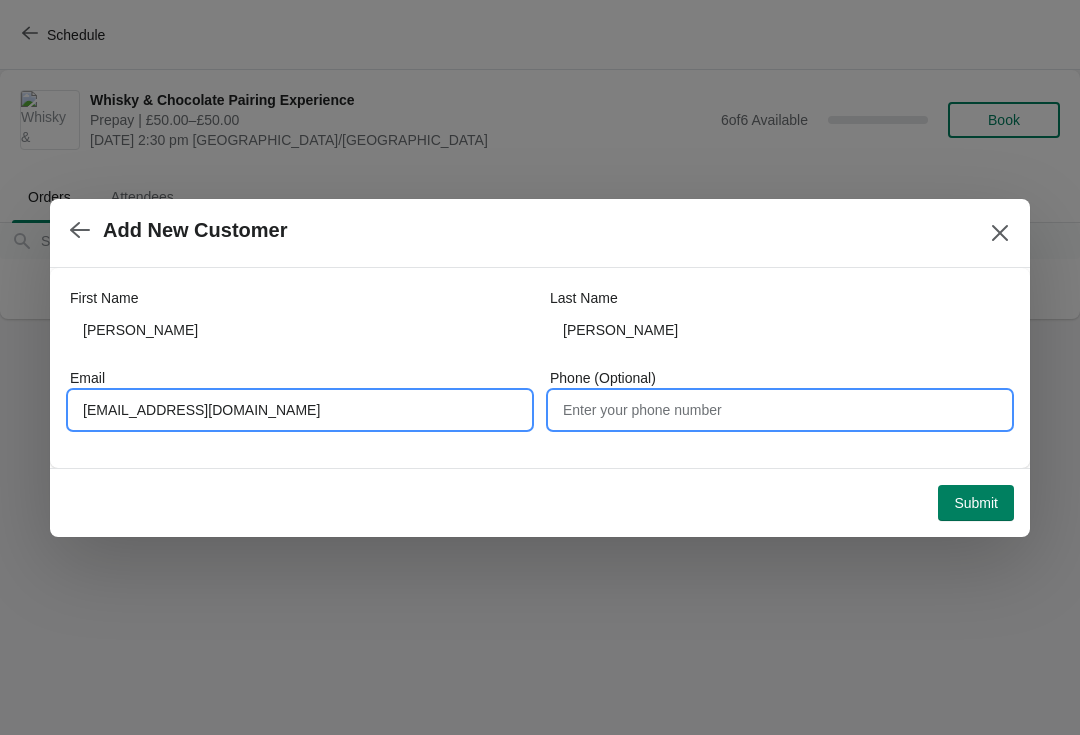 click on "Phone (Optional)" at bounding box center (780, 410) 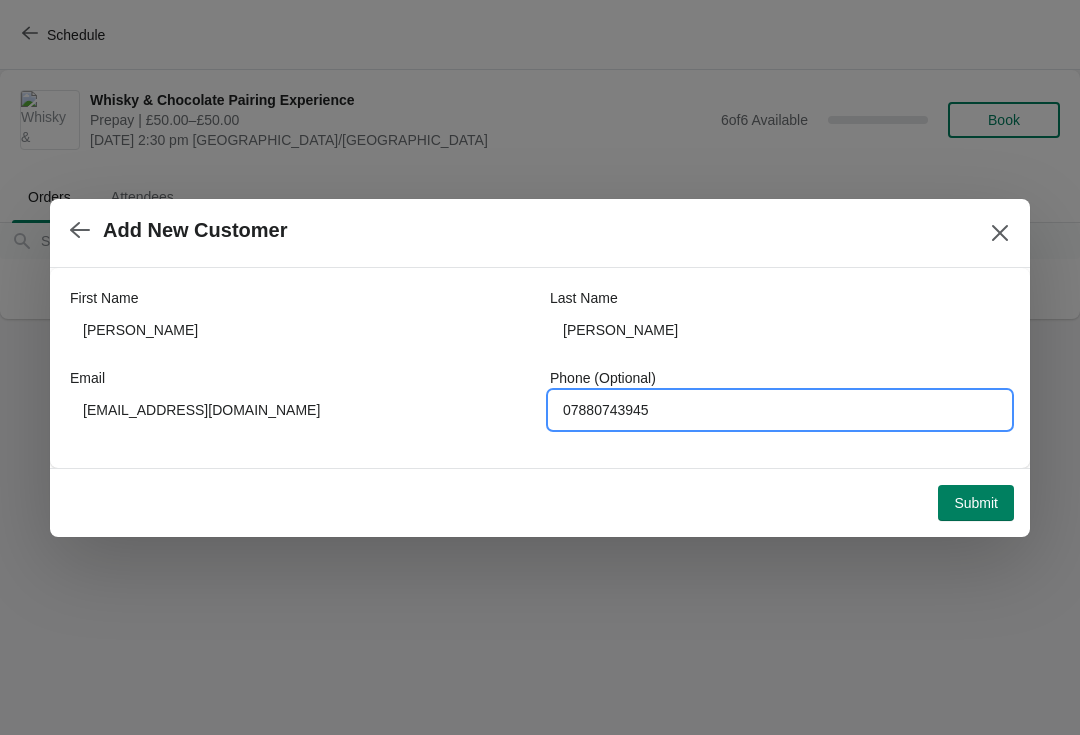 type on "07880743945" 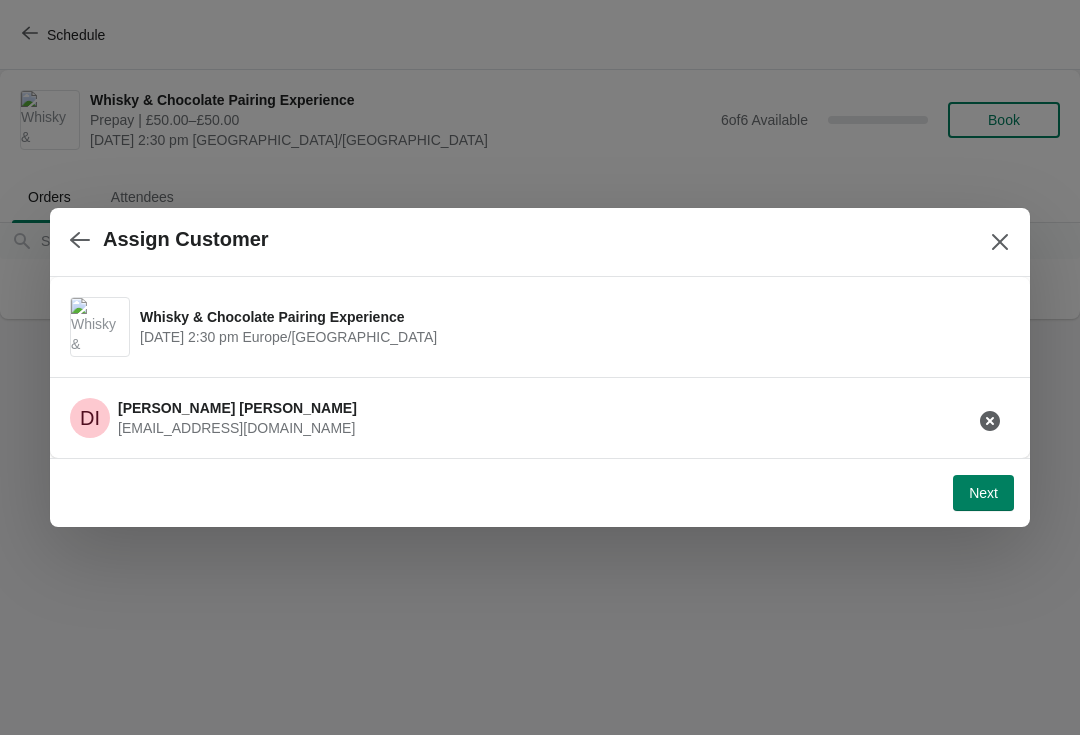 click on "Next" at bounding box center (983, 493) 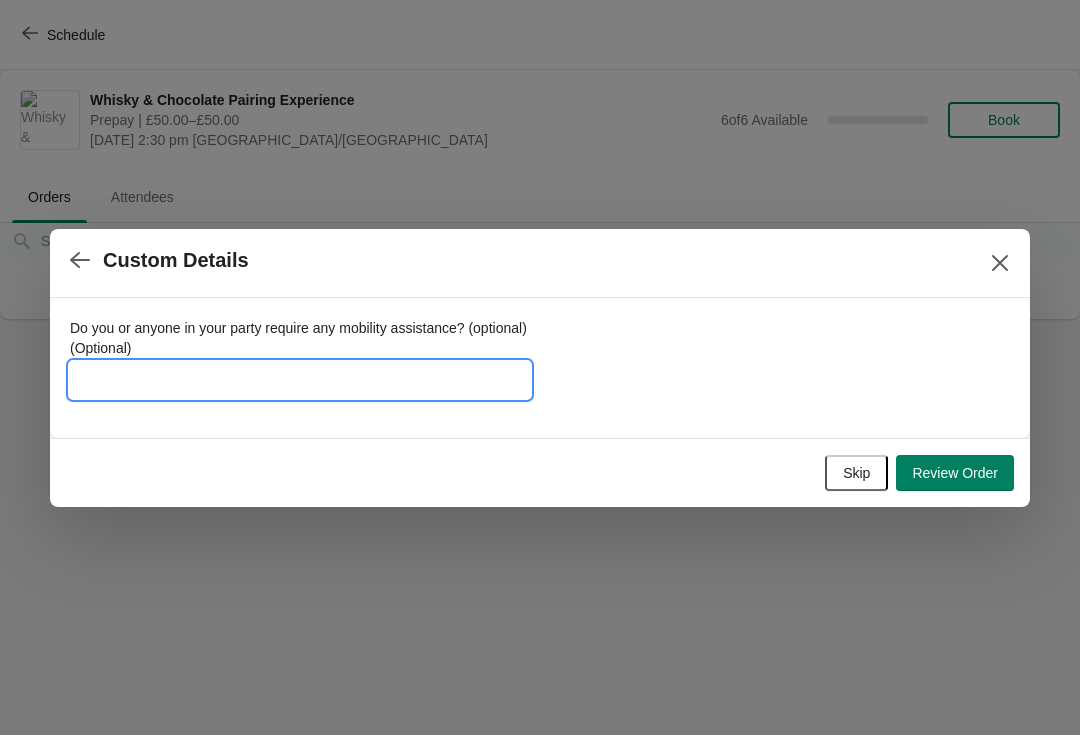 click on "Do you or anyone in your party require any mobility assistance? (optional) (Optional)" at bounding box center [300, 380] 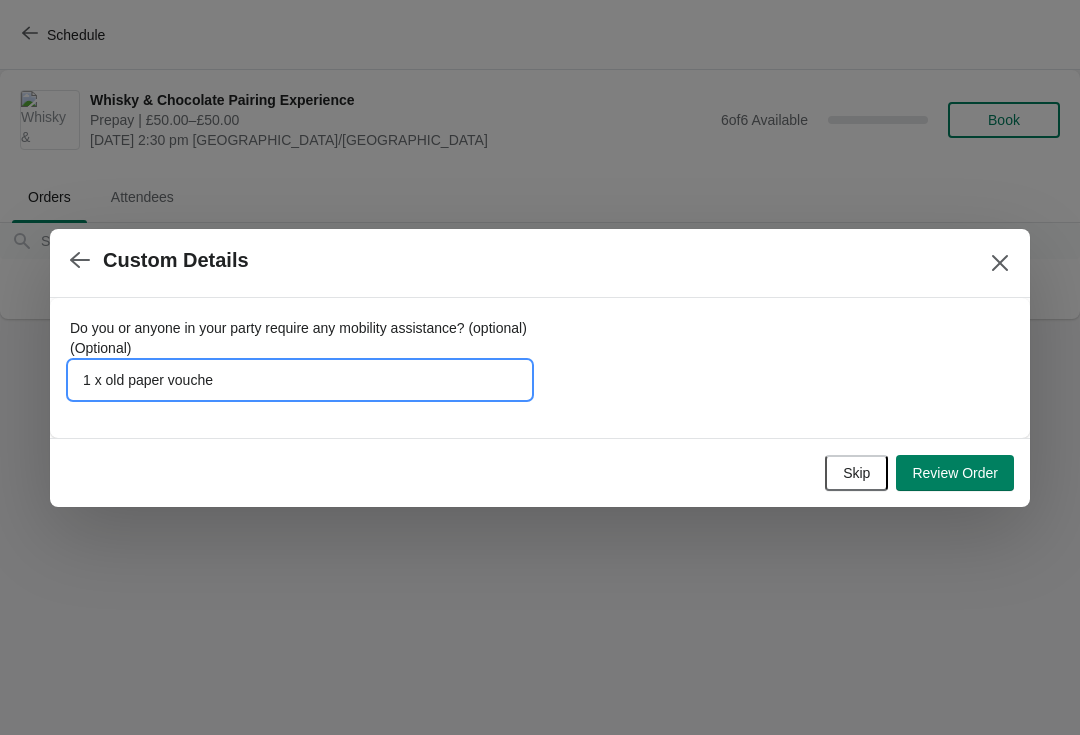 type on "1 x old paper voucher" 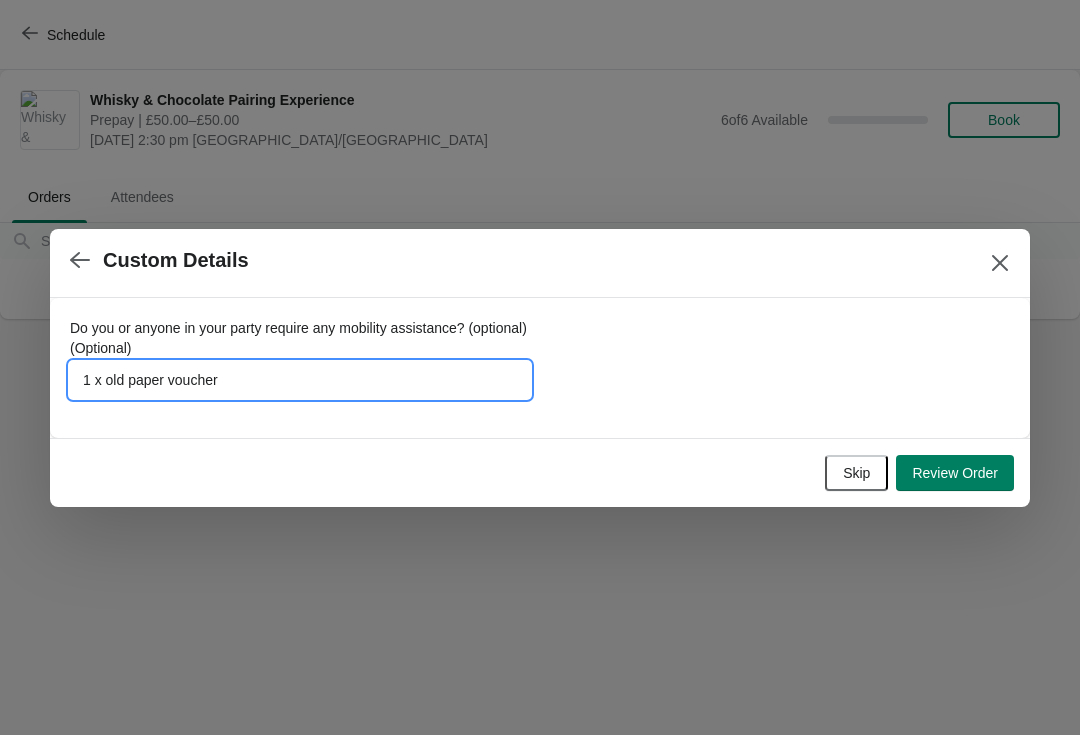 click on "Review Order" at bounding box center [955, 473] 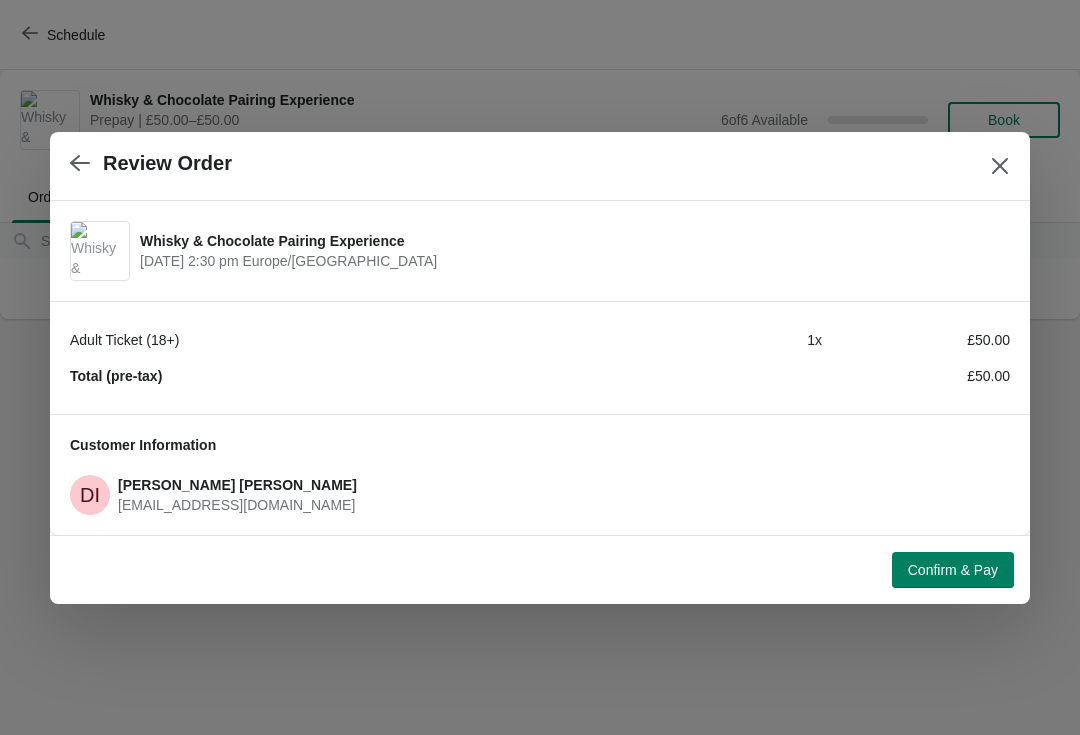click on "Confirm & Pay" at bounding box center [953, 570] 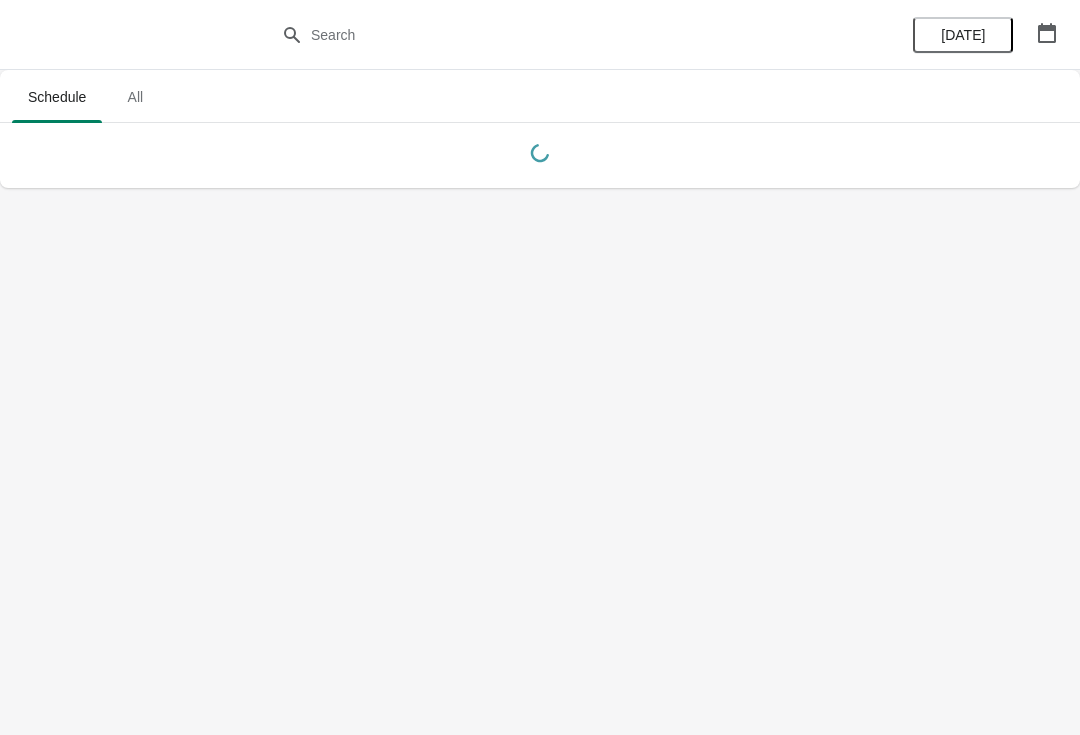 click 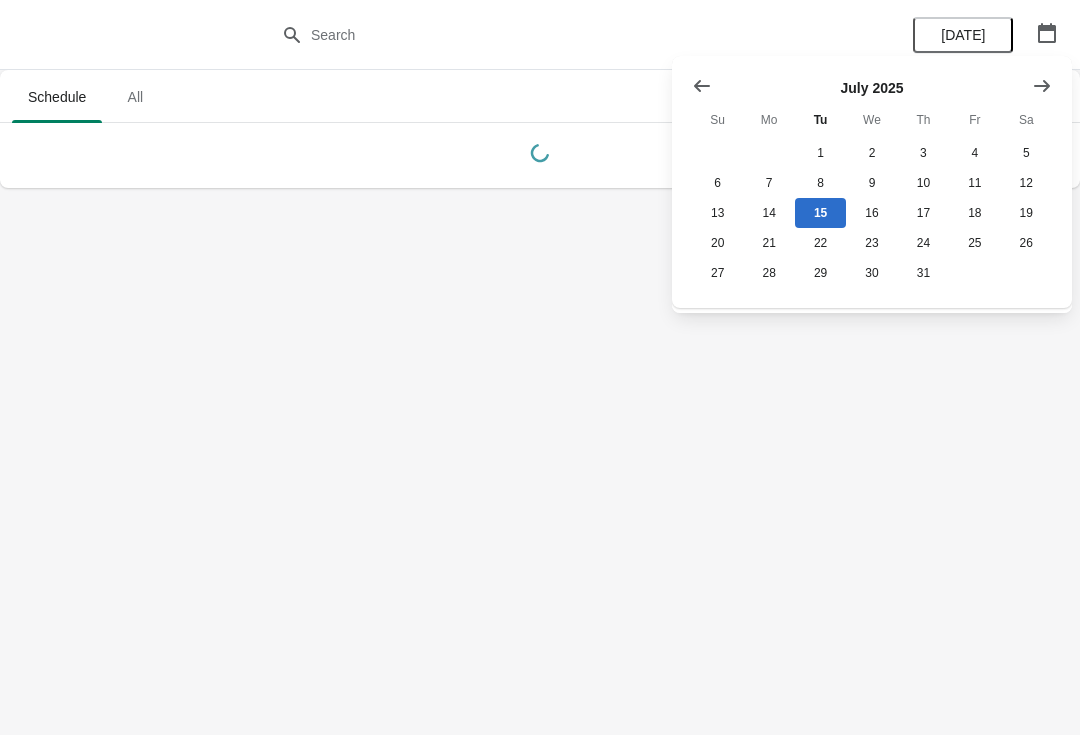 click at bounding box center (1042, 86) 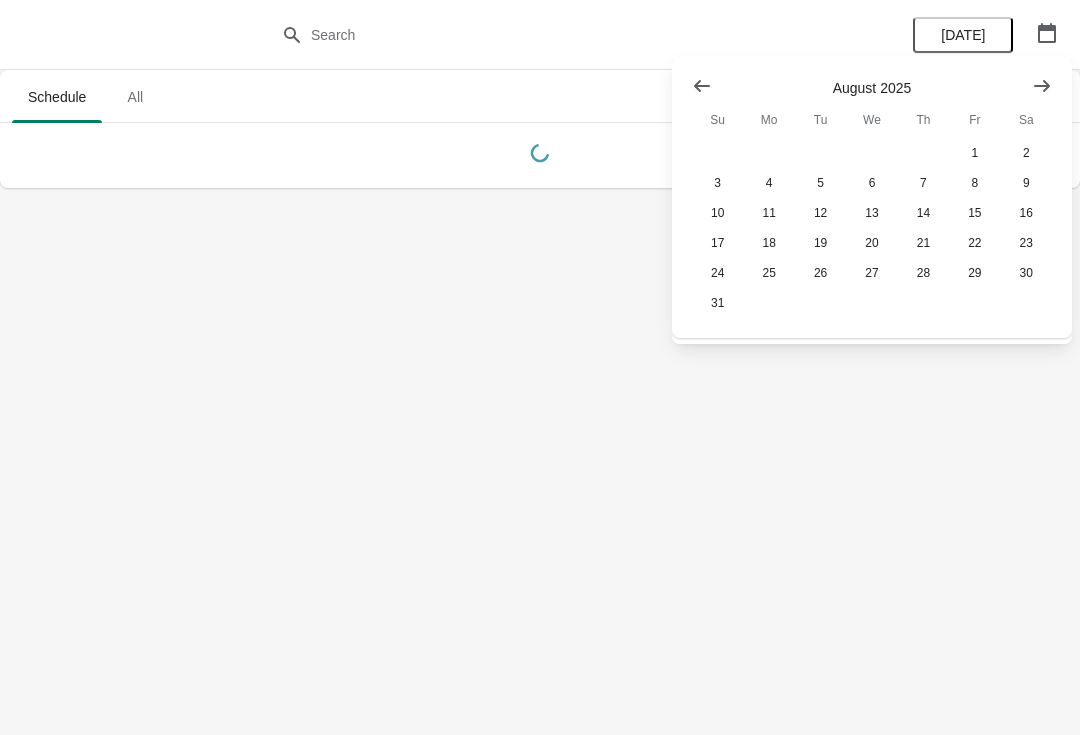 click 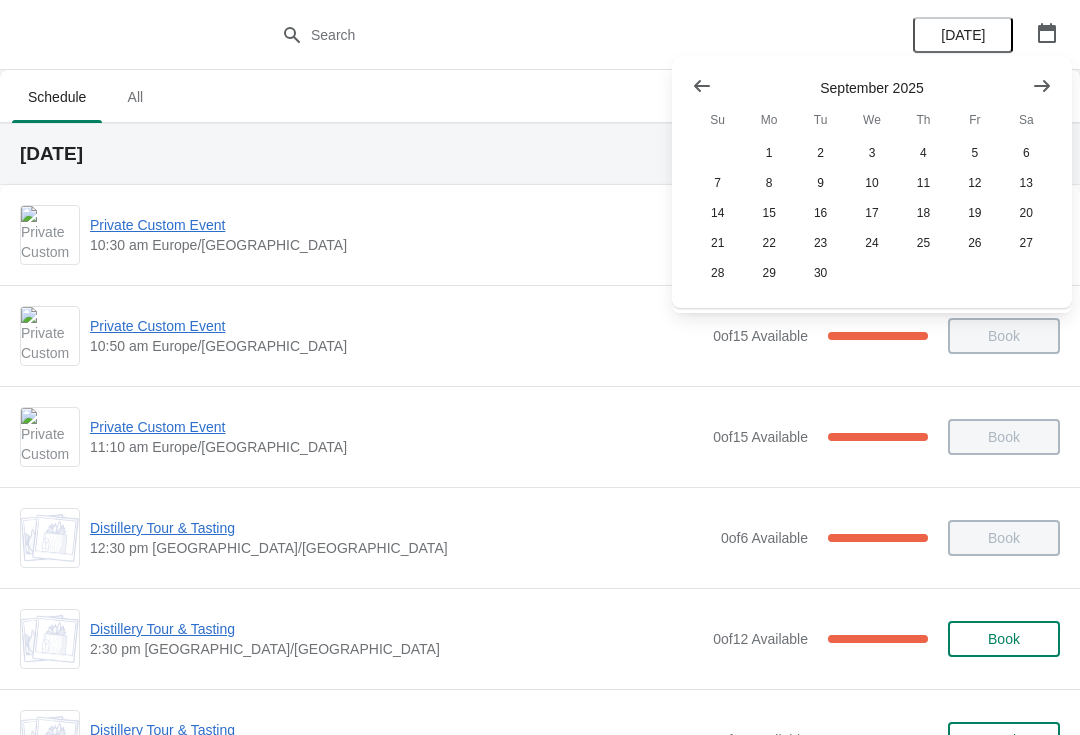 click at bounding box center [1042, 86] 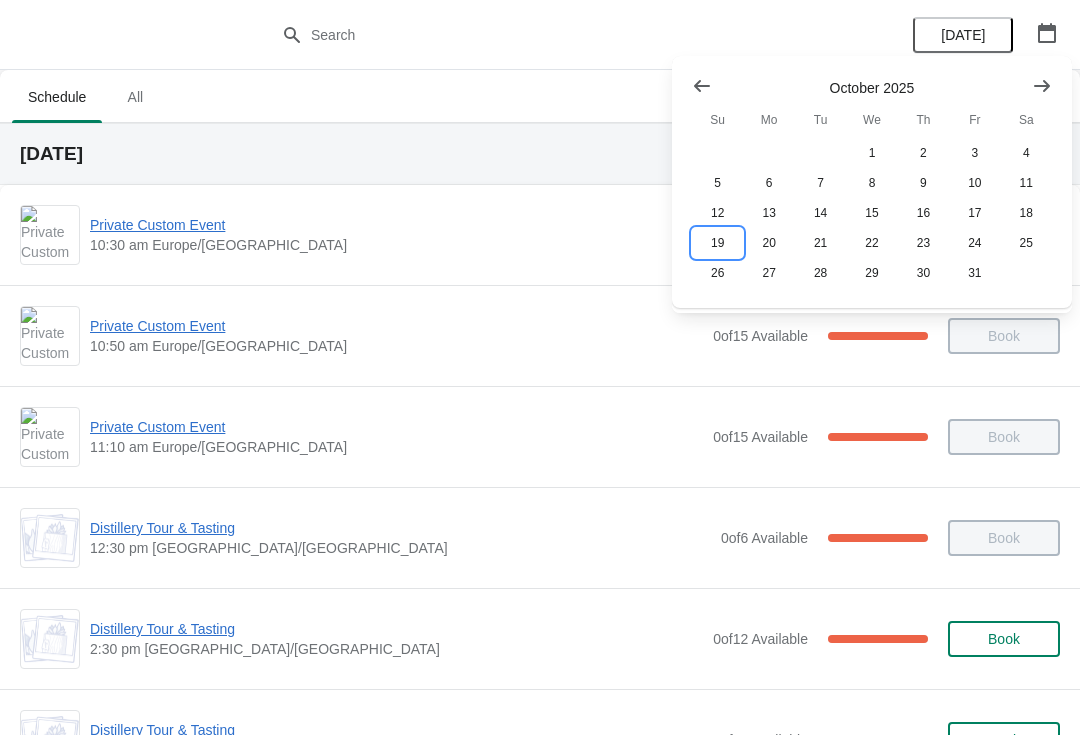 click on "19" at bounding box center (717, 243) 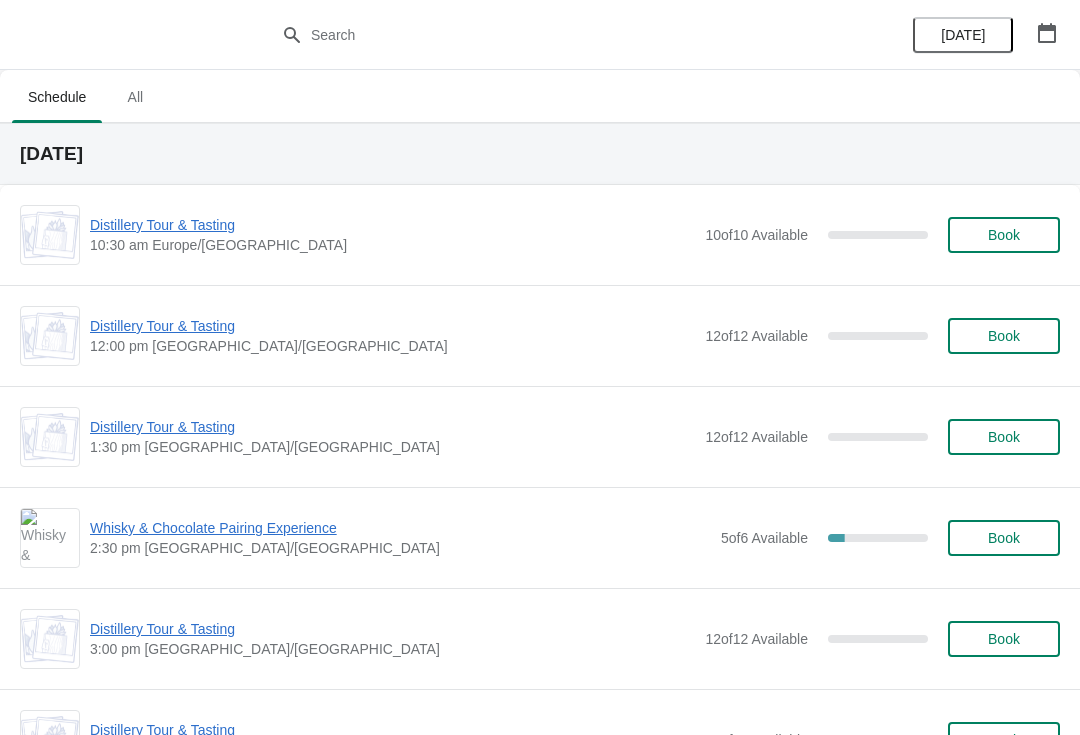 click on "Whisky & Chocolate Pairing Experience" at bounding box center (400, 528) 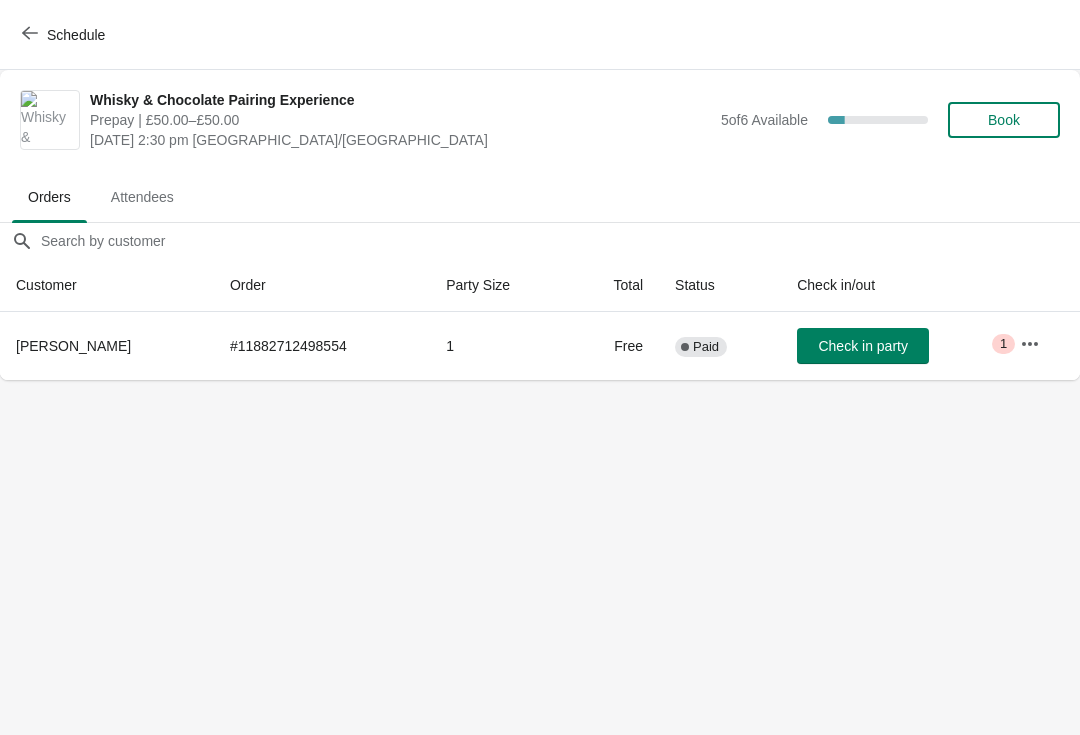 click on "Book" at bounding box center (1004, 120) 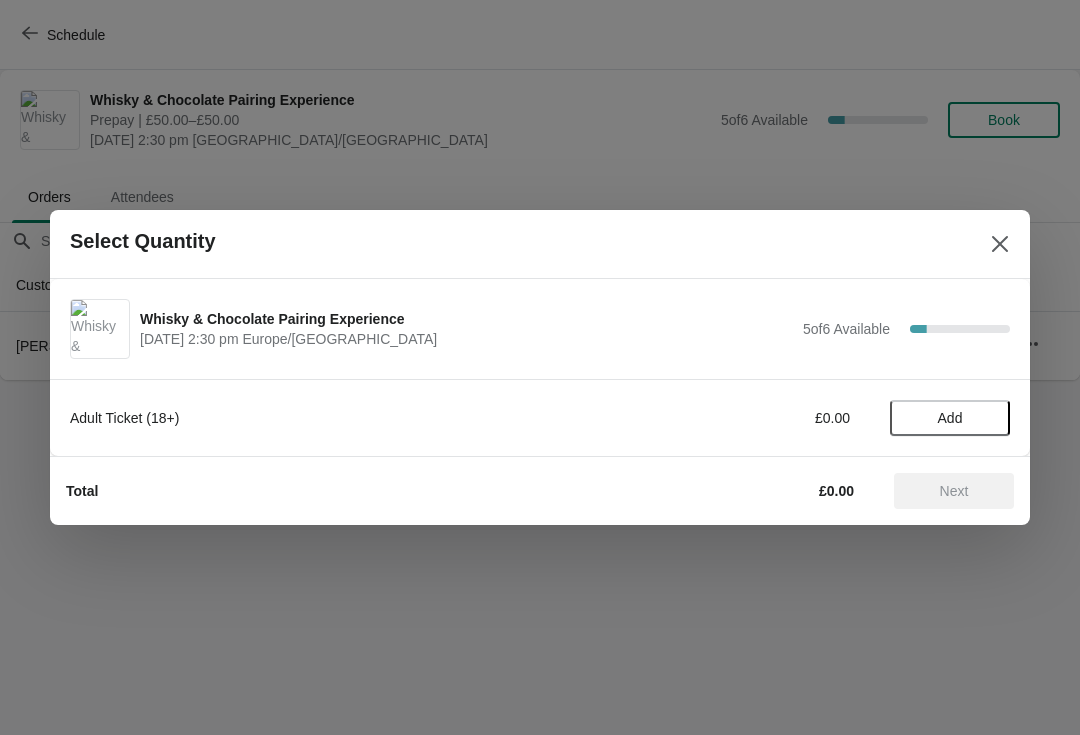click on "Add" at bounding box center [950, 418] 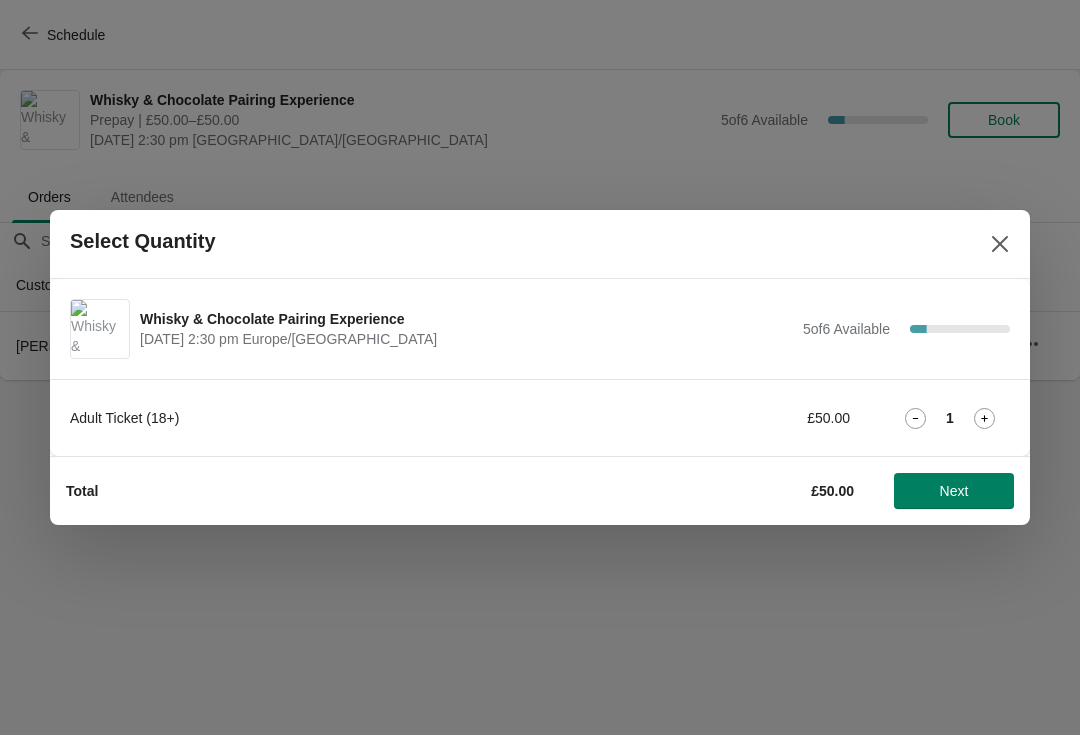 click on "Next" at bounding box center (954, 491) 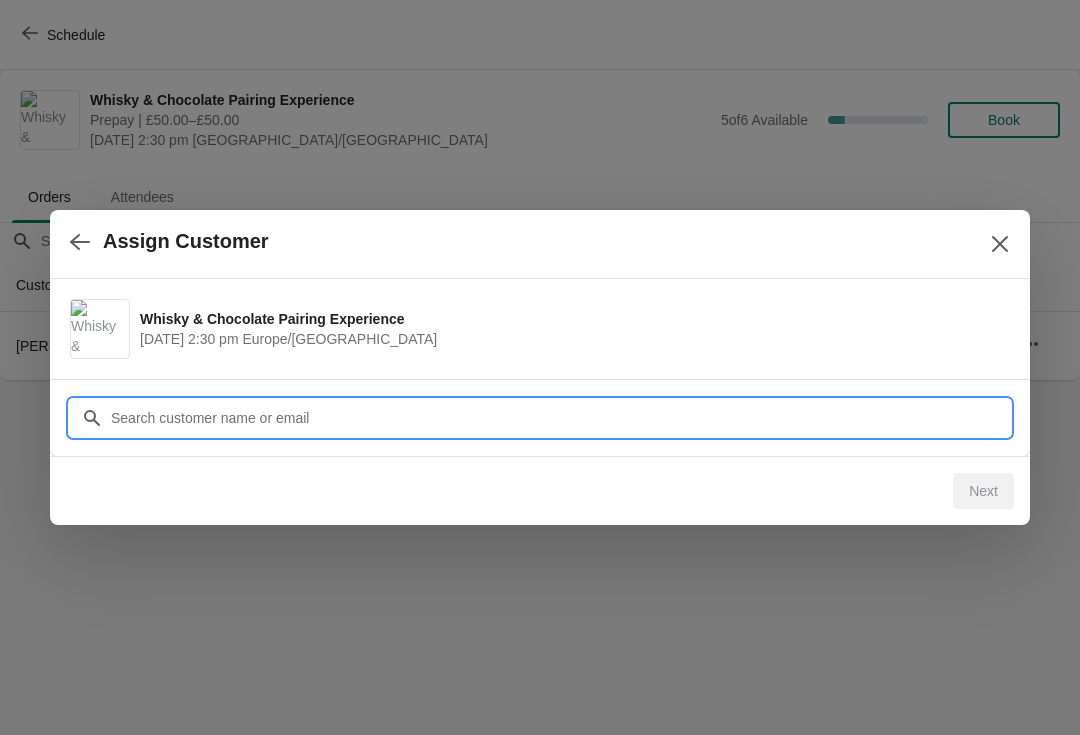 click on "Customer" at bounding box center (560, 418) 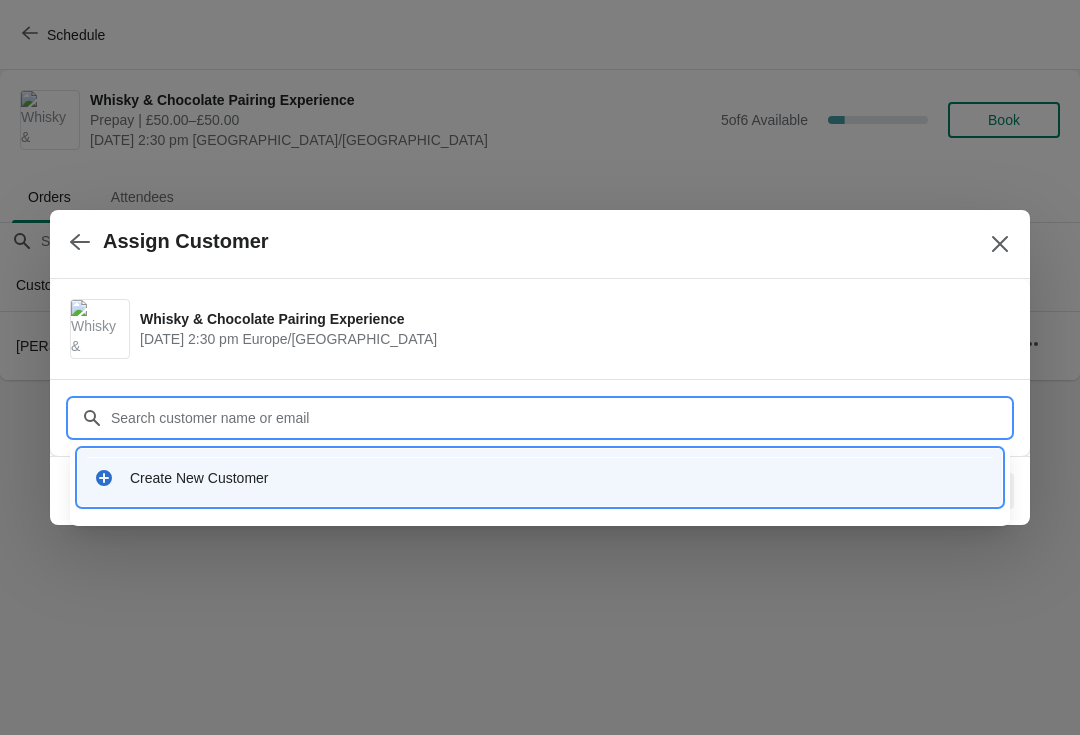 click on "Create New Customer" at bounding box center (558, 478) 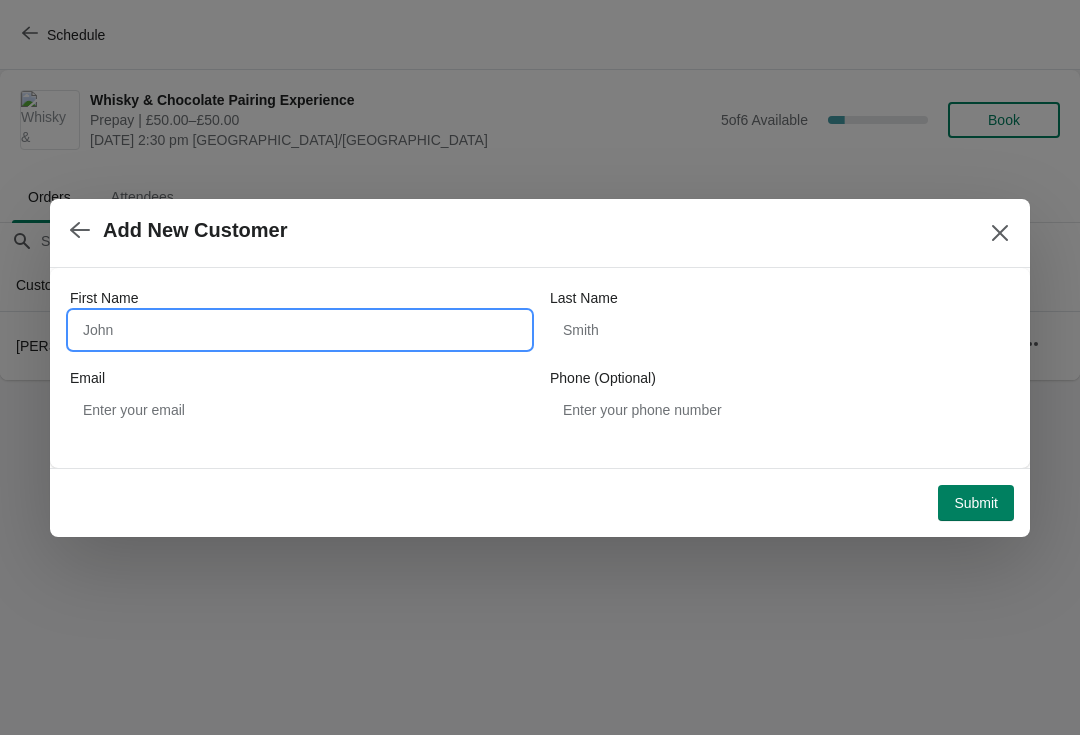 click on "First Name" at bounding box center (300, 330) 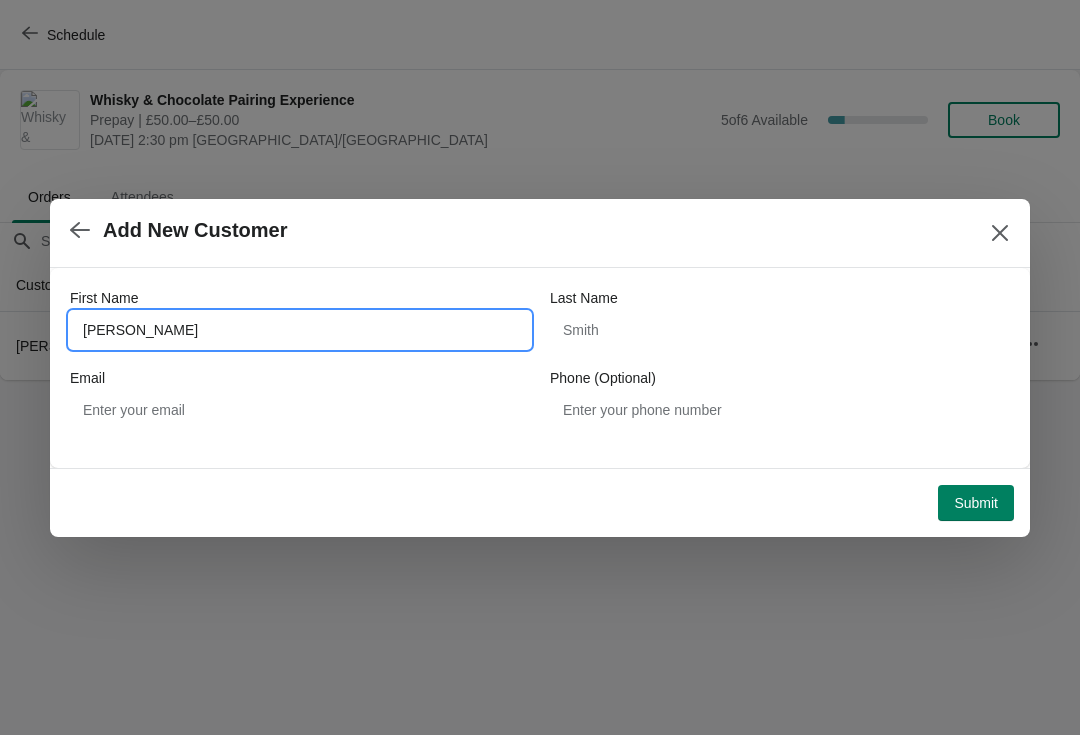 type on "[PERSON_NAME]" 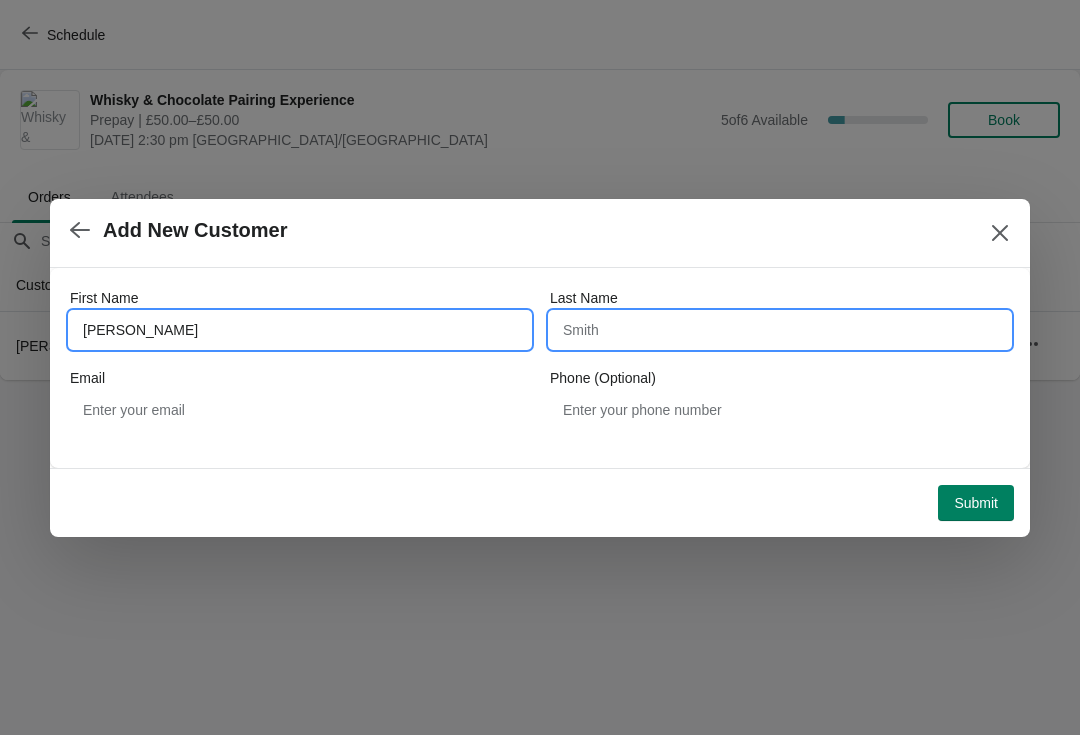 click on "Last Name" at bounding box center [780, 330] 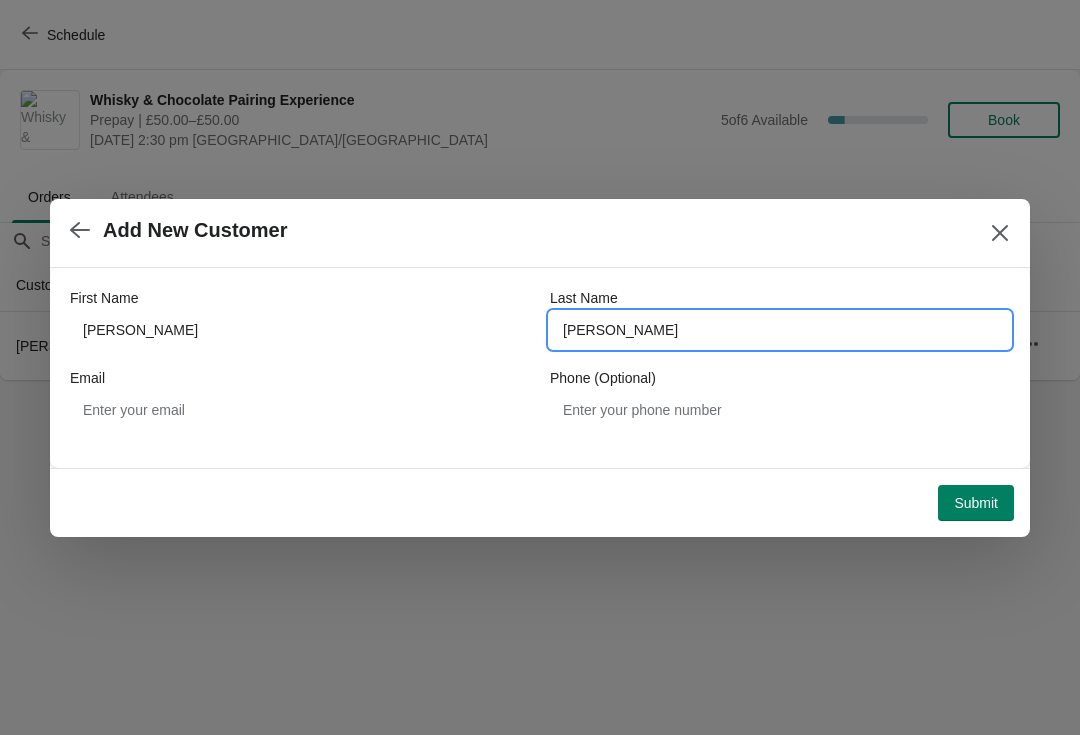 type on "[PERSON_NAME]" 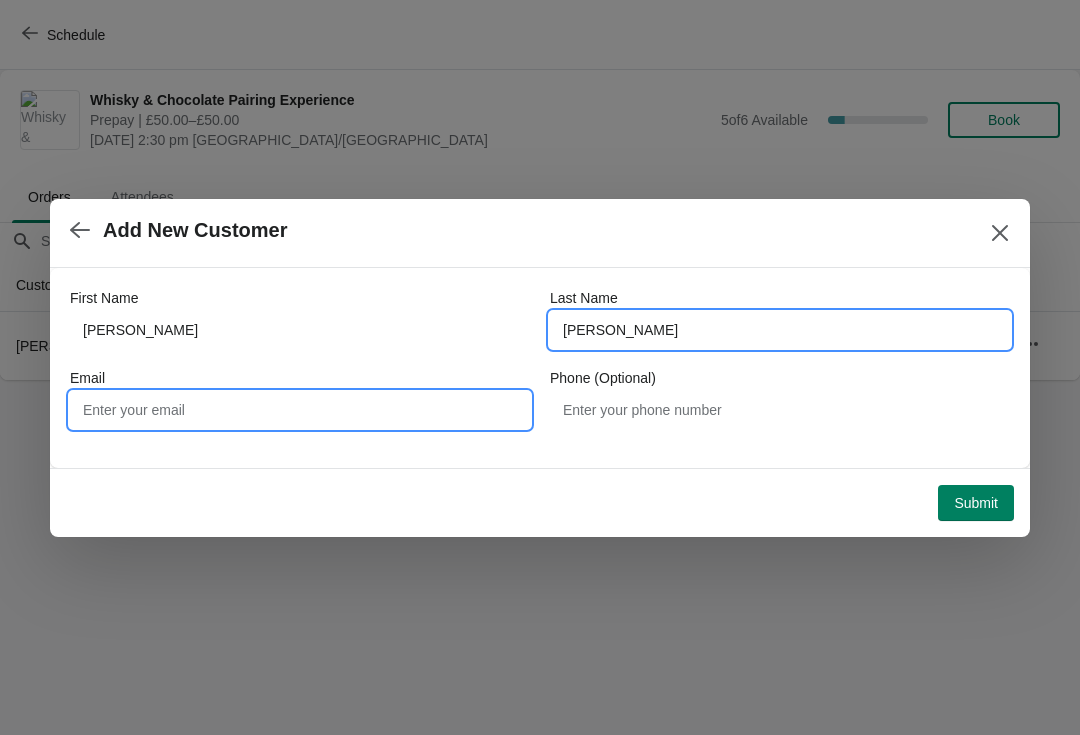click on "Email" at bounding box center (300, 410) 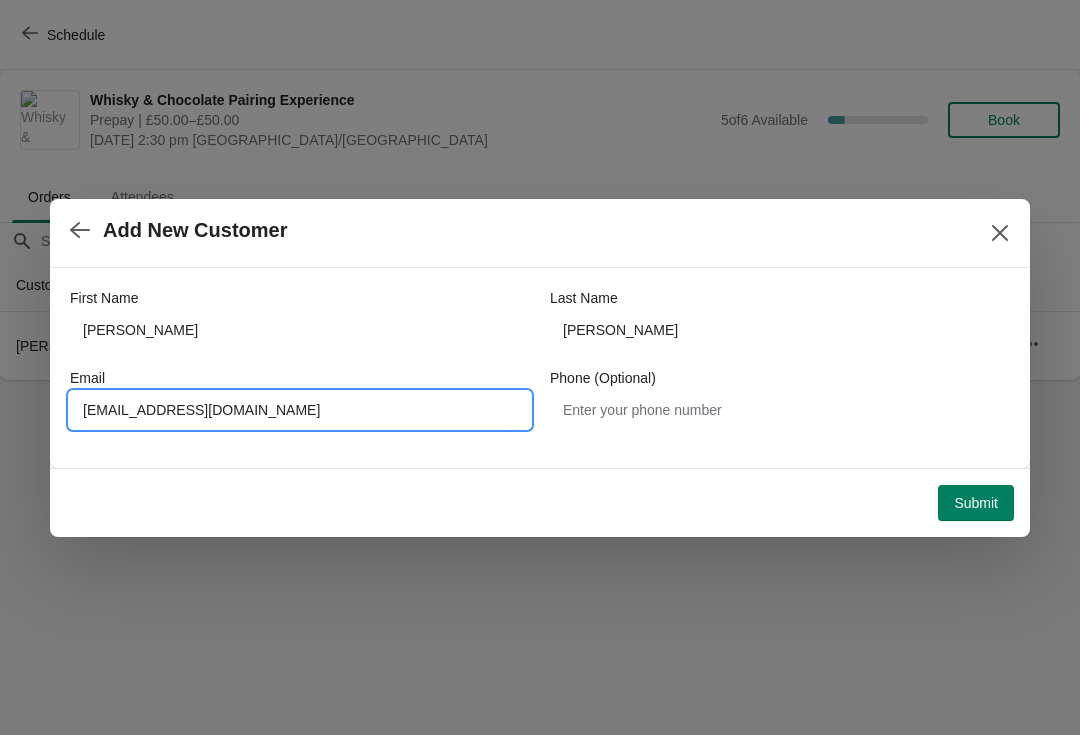 type on "[EMAIL_ADDRESS][DOMAIN_NAME]" 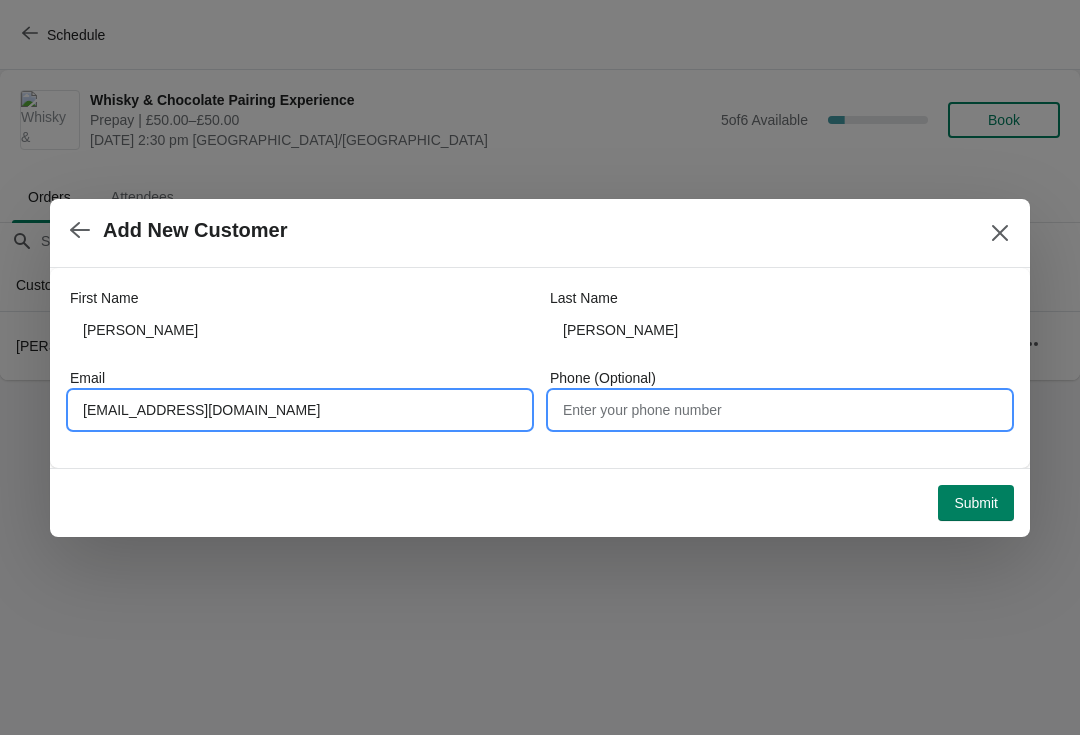 click on "Phone (Optional)" at bounding box center (780, 410) 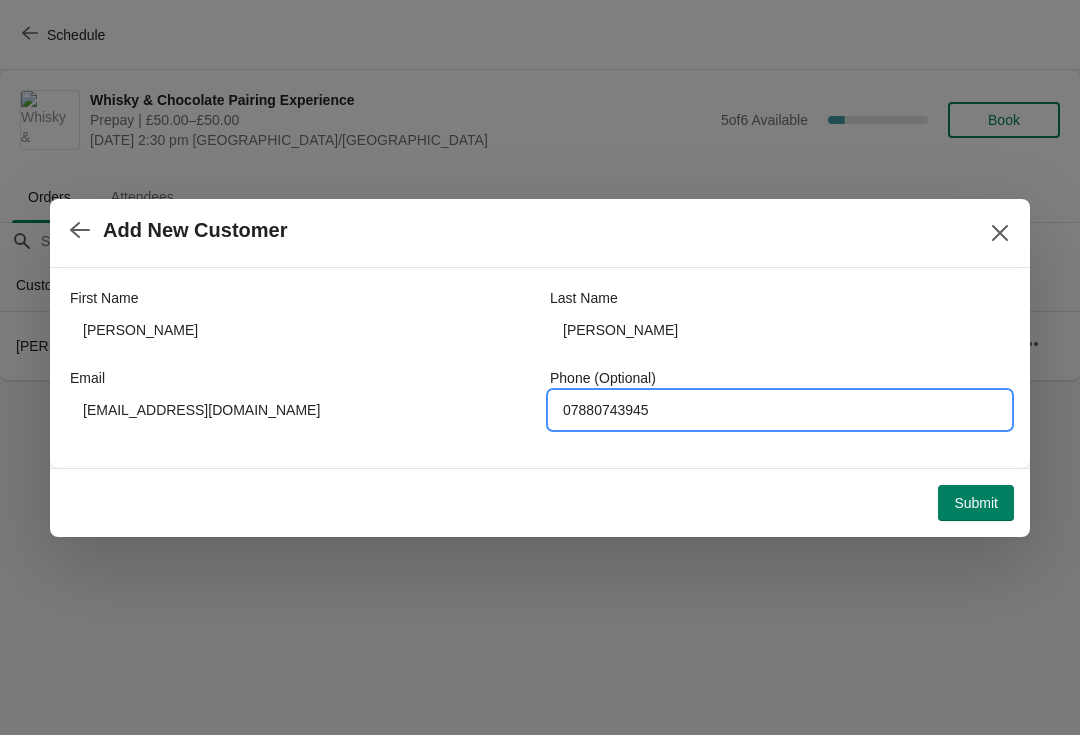 type on "07880743945" 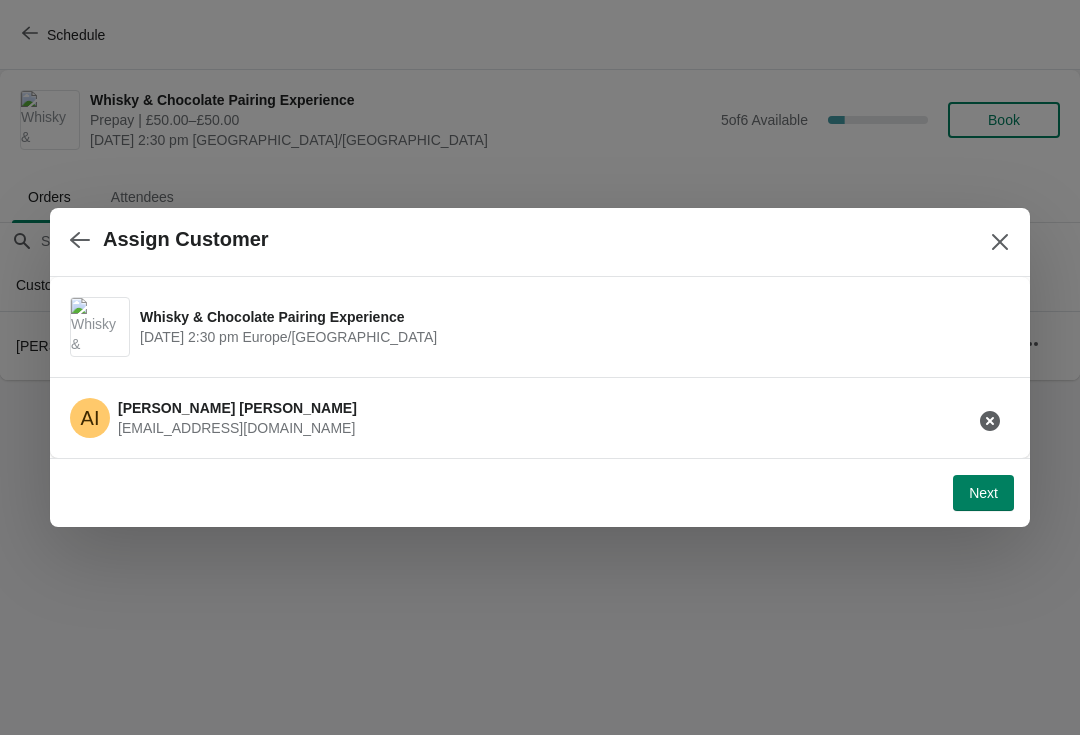 click on "Next" at bounding box center [983, 493] 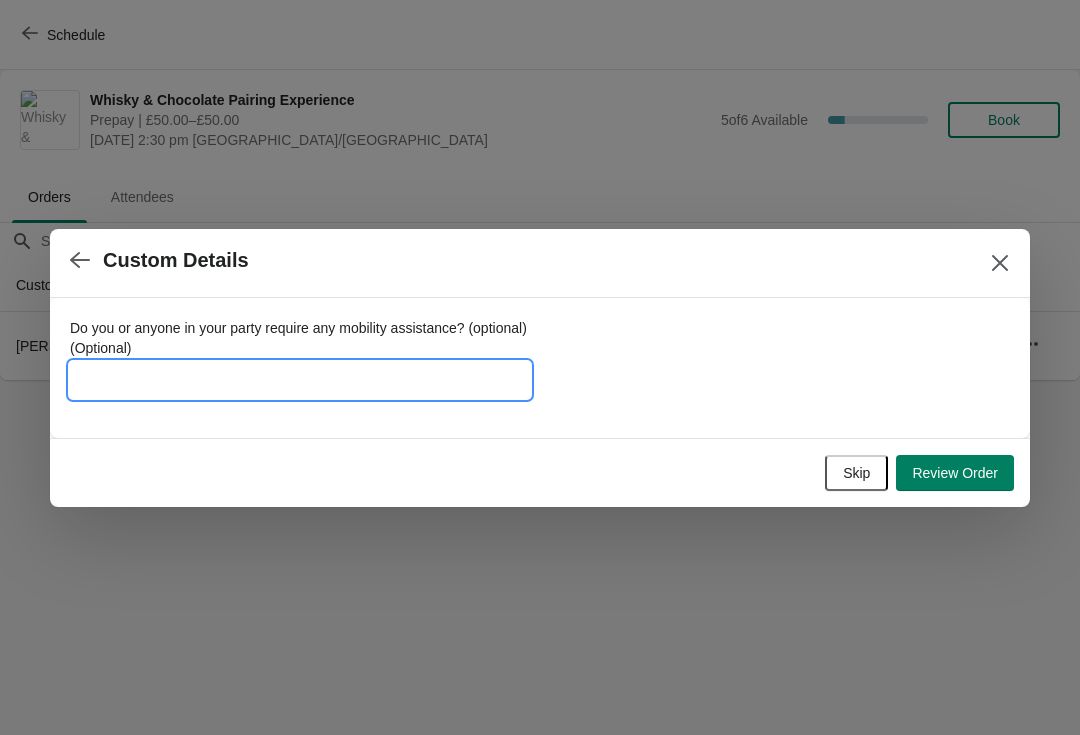 click on "Do you or anyone in your party require any mobility assistance? (optional) (Optional)" at bounding box center [300, 380] 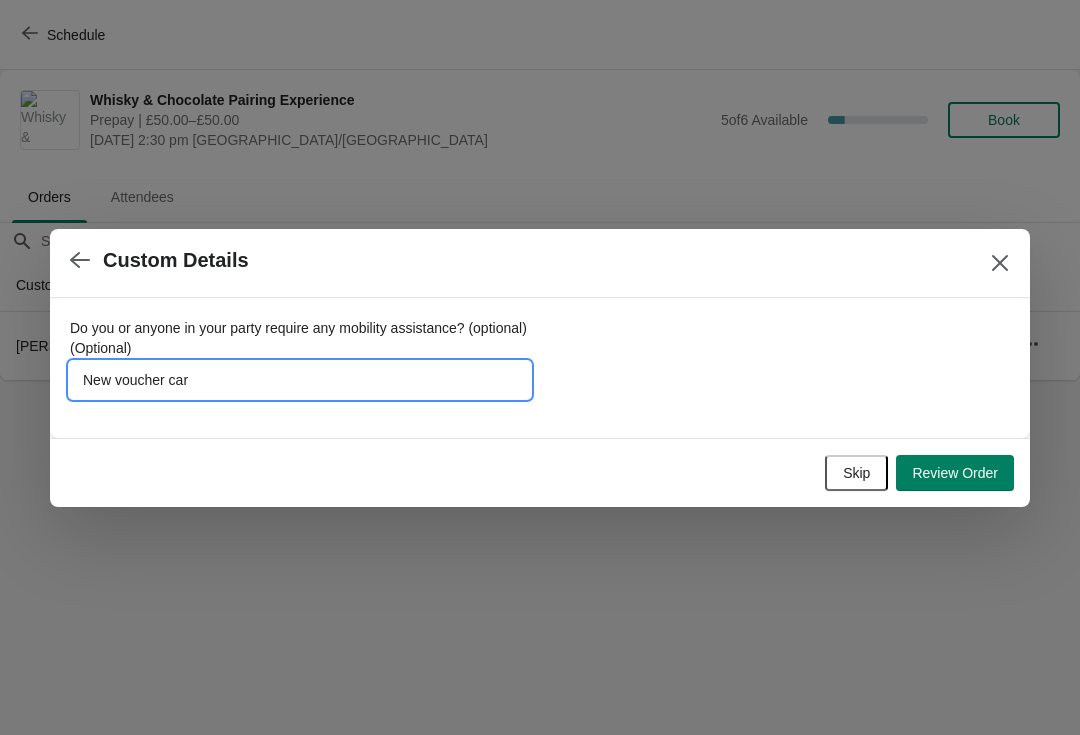 type on "New voucher card" 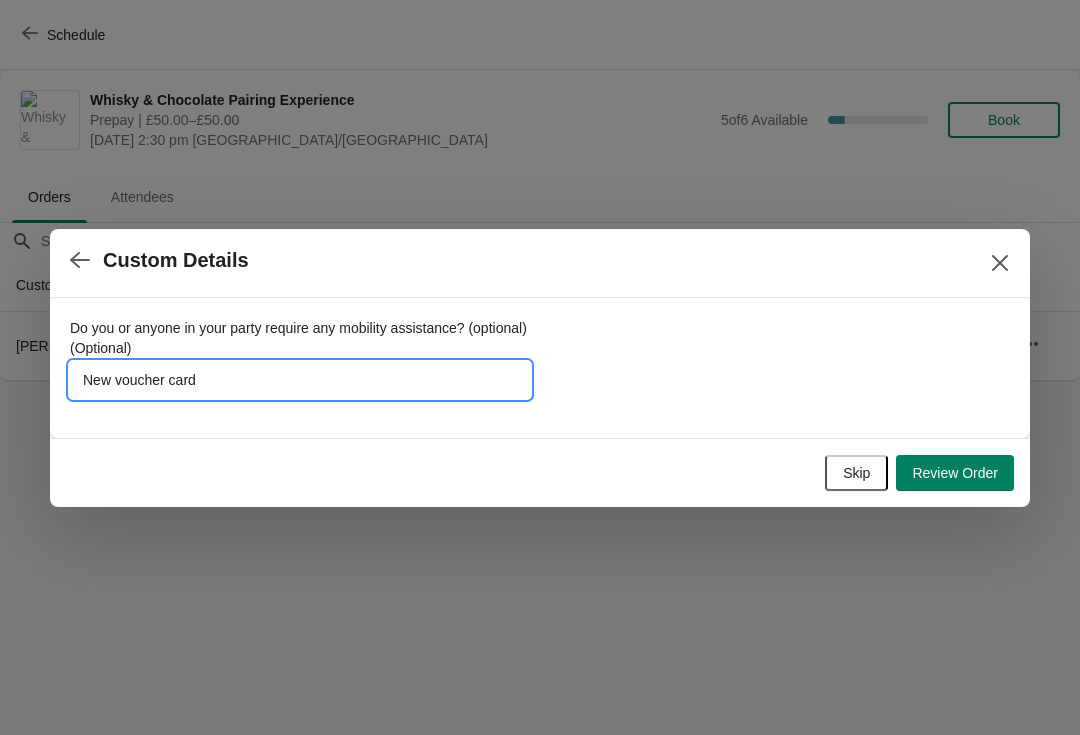 click on "Review Order" at bounding box center [955, 473] 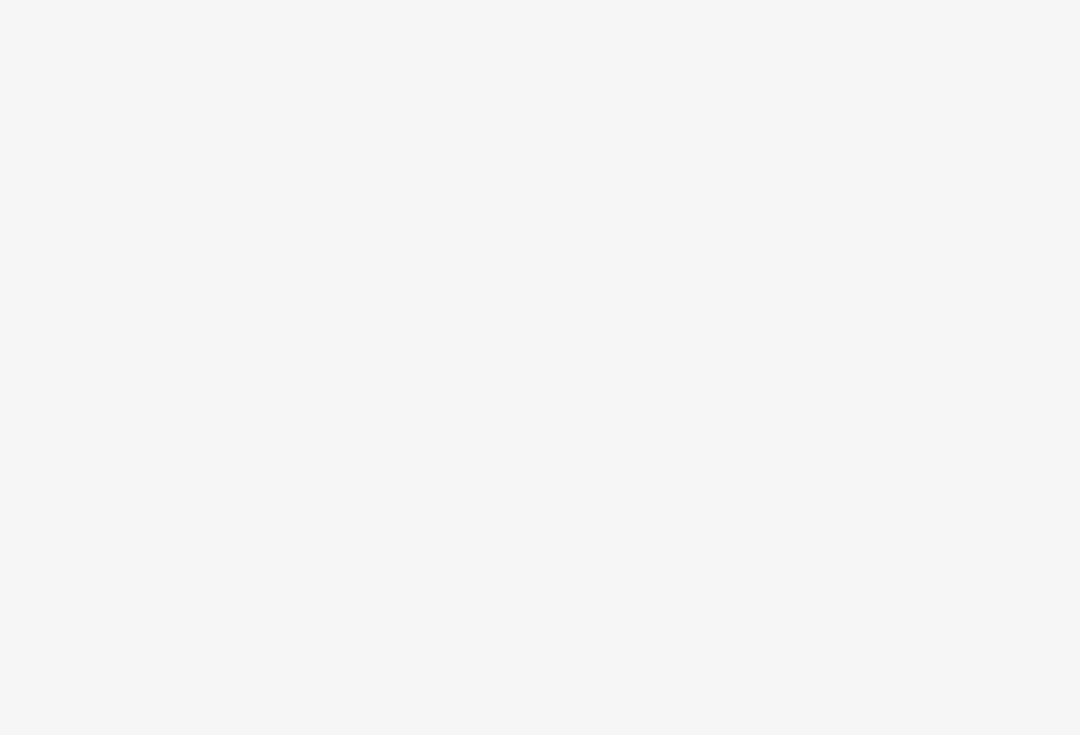 scroll, scrollTop: 0, scrollLeft: 0, axis: both 